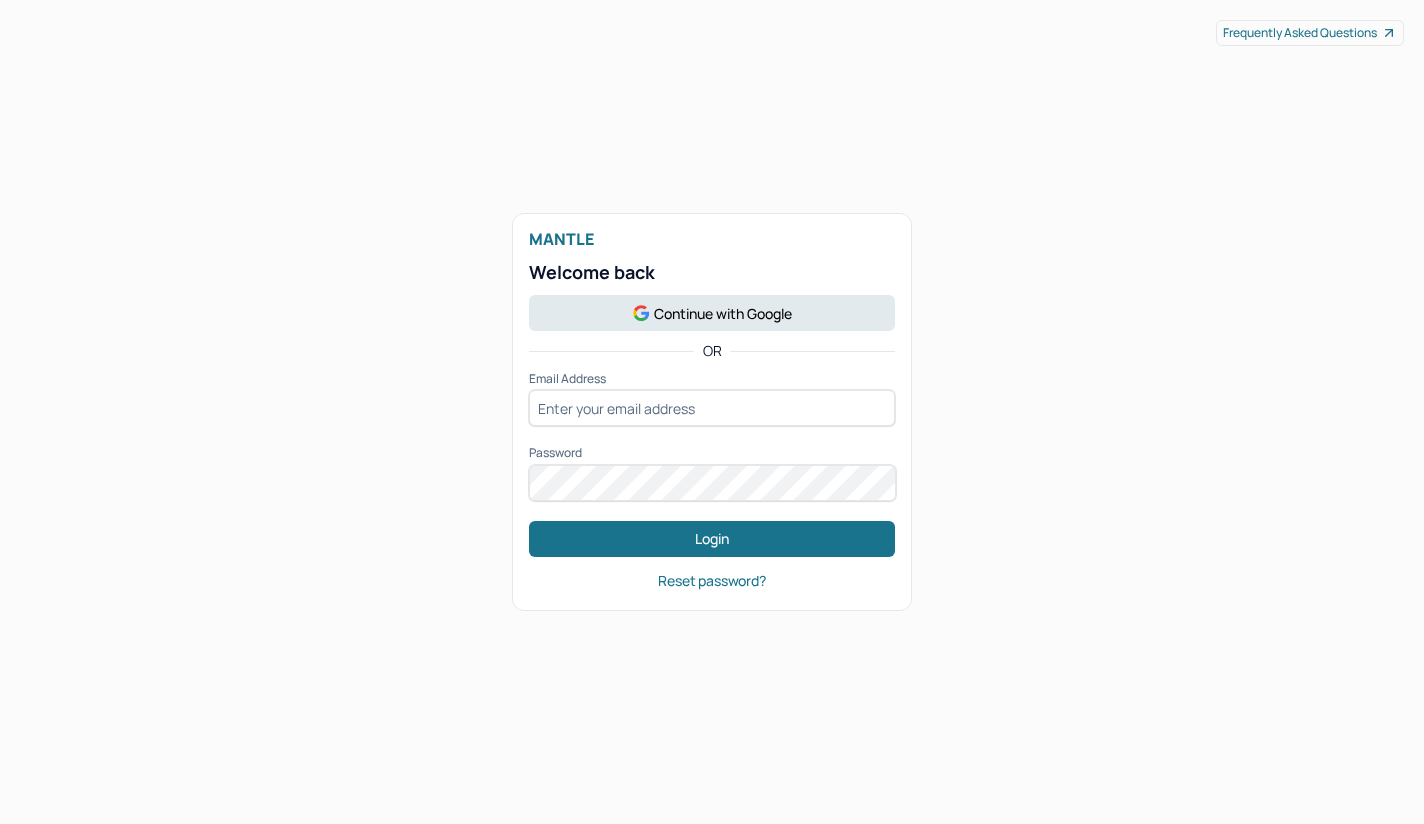 scroll, scrollTop: 0, scrollLeft: 0, axis: both 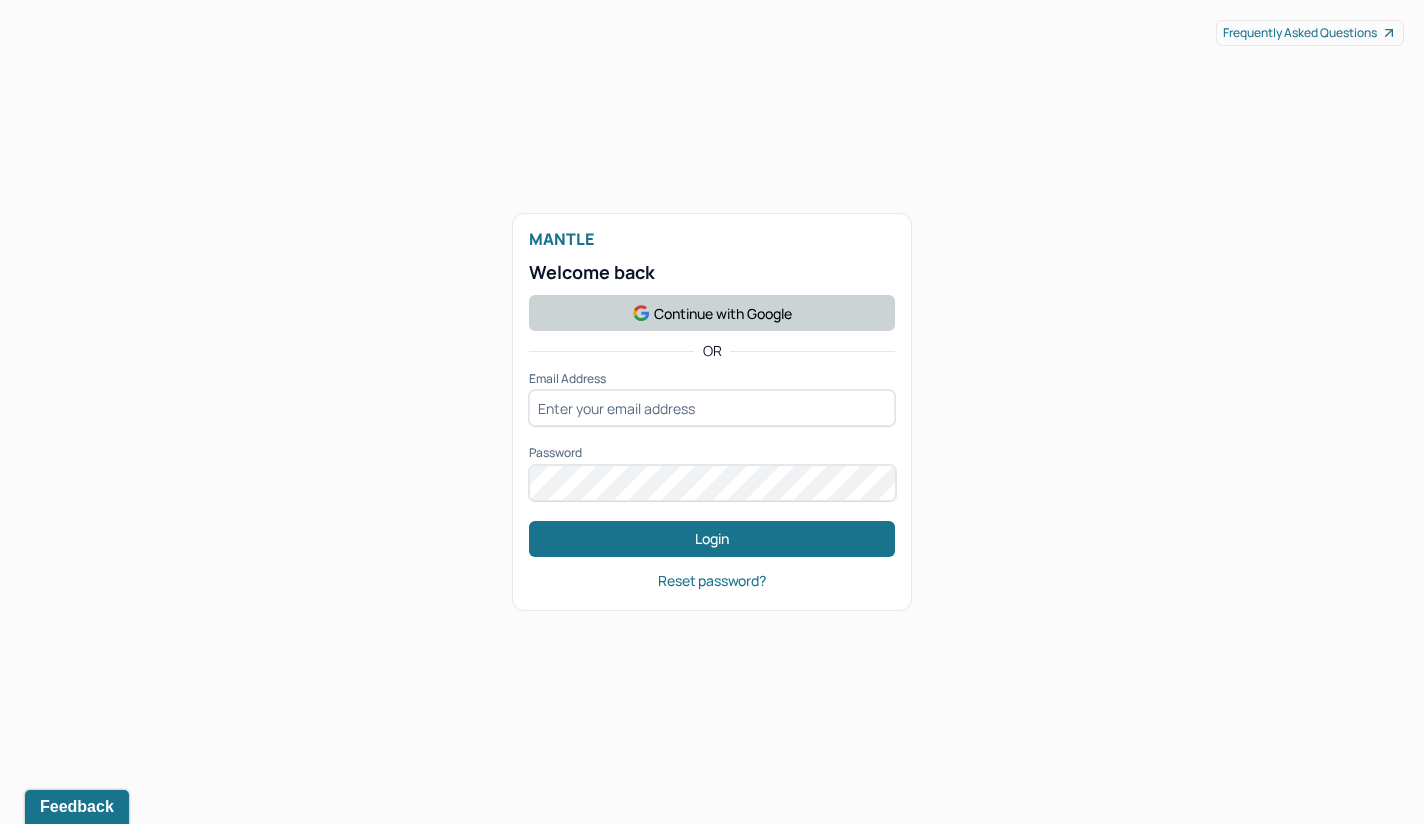 click on "Continue with Google" at bounding box center (712, 313) 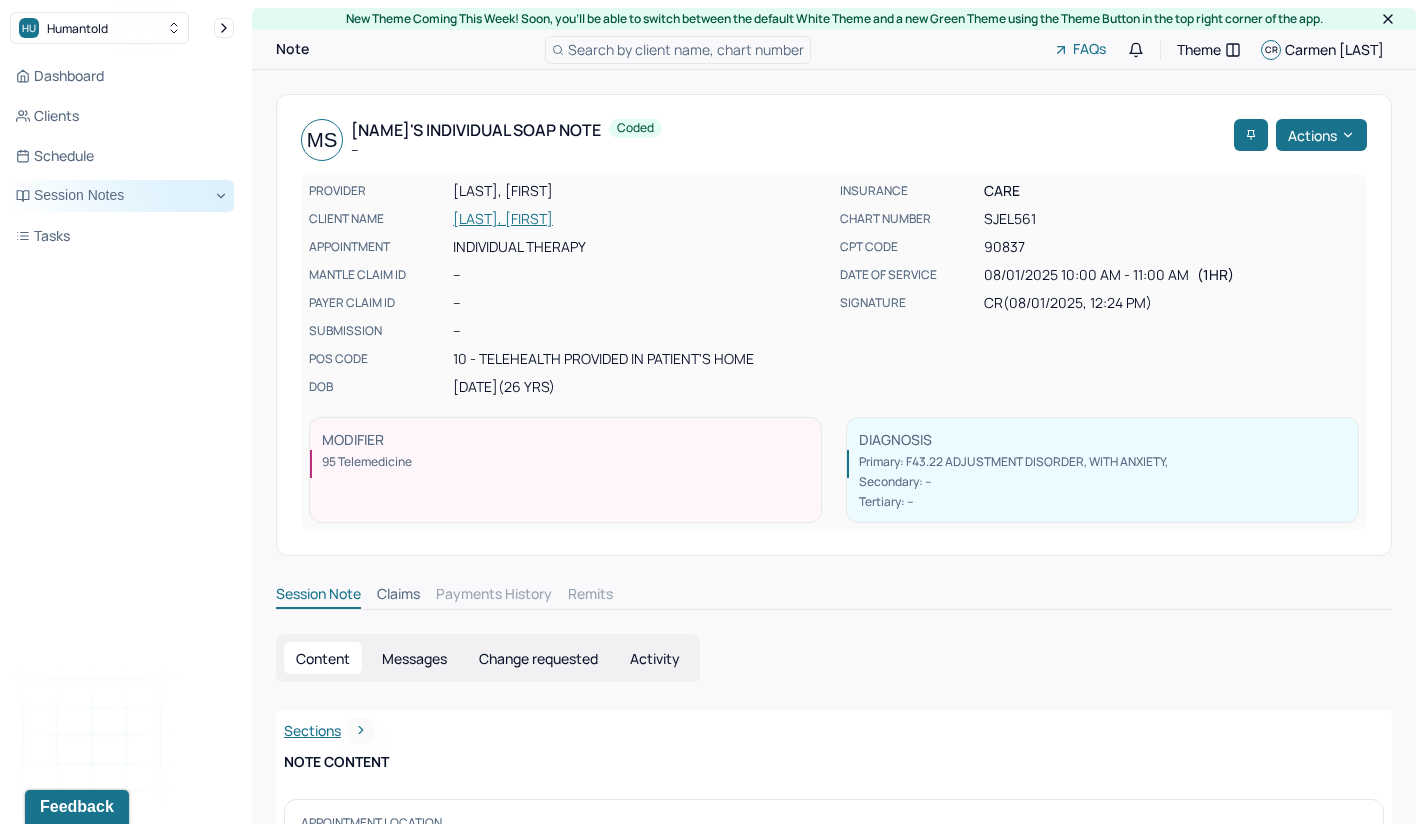 click on "Session Notes" at bounding box center [122, 196] 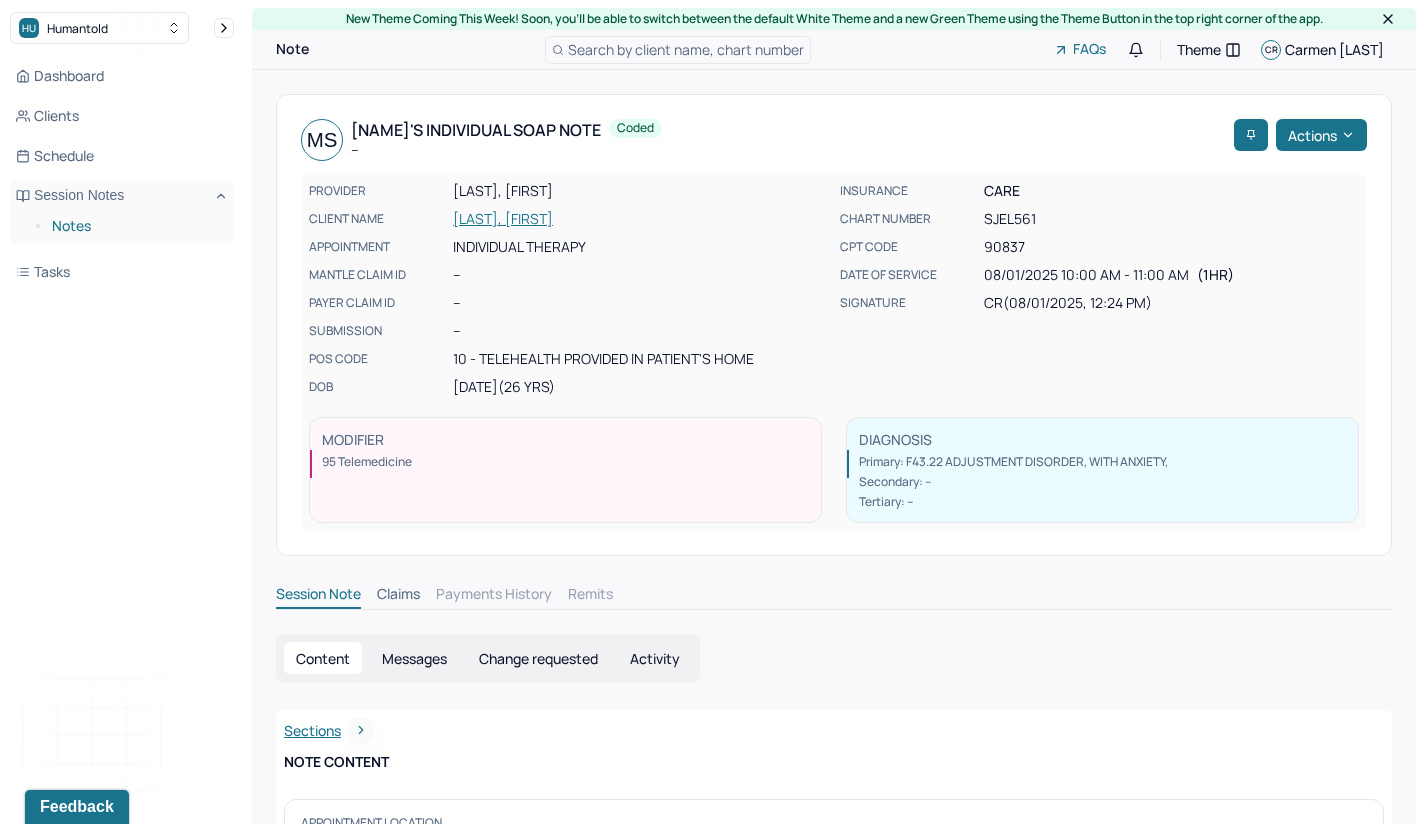 click on "Notes" at bounding box center (135, 226) 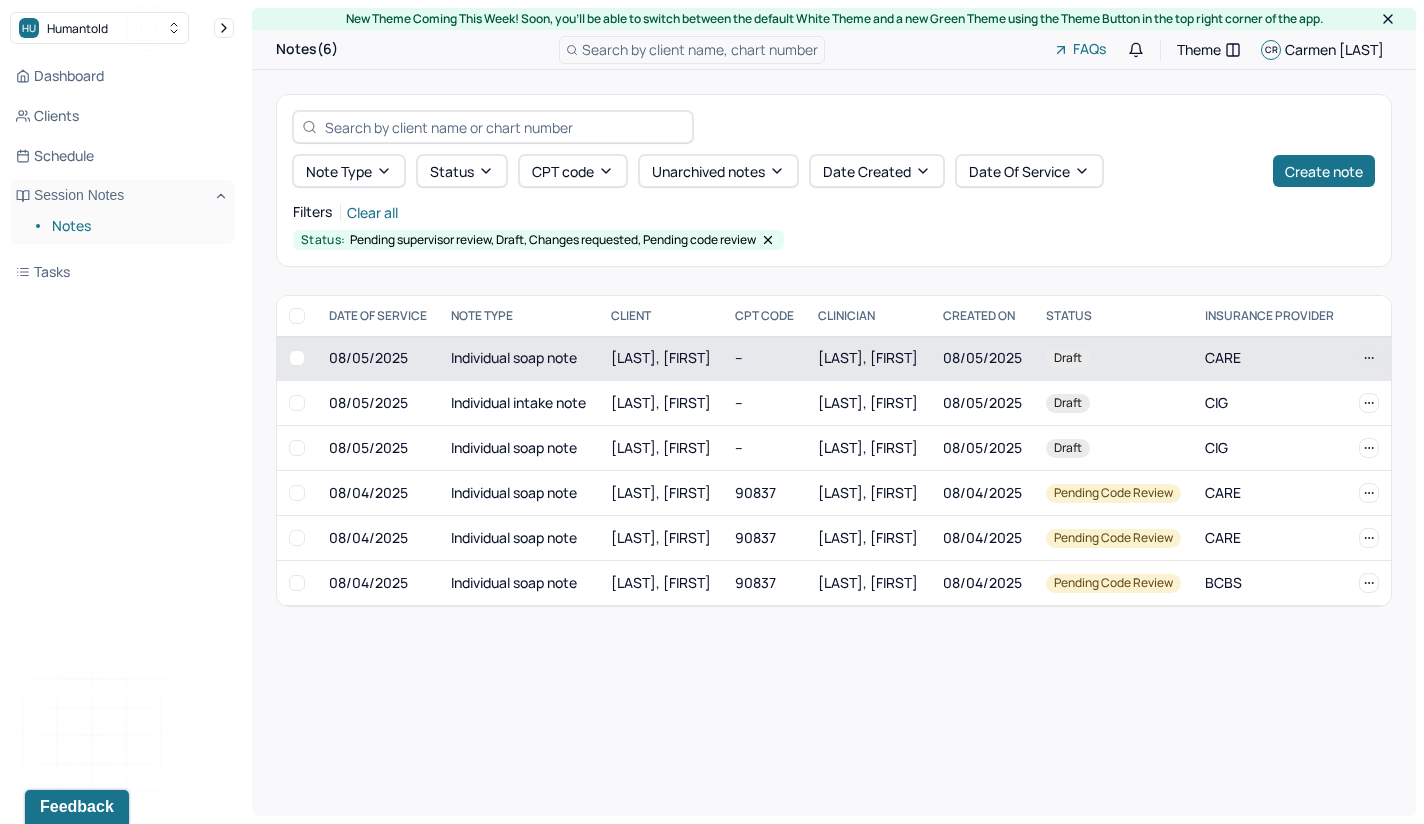 click on "[LAST], [FIRST]" at bounding box center [661, 358] 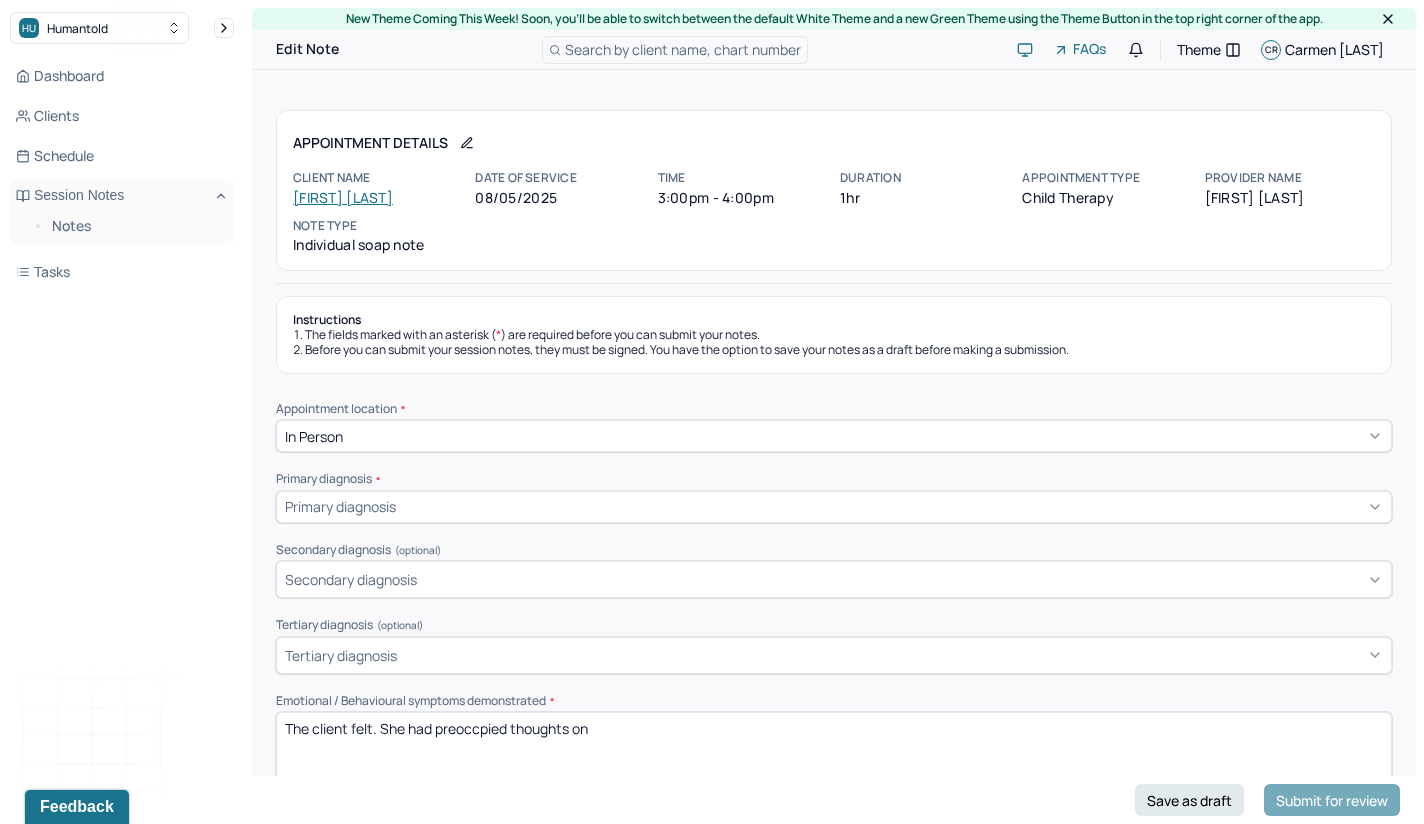 click on "[FIRST] [LAST]" at bounding box center [343, 197] 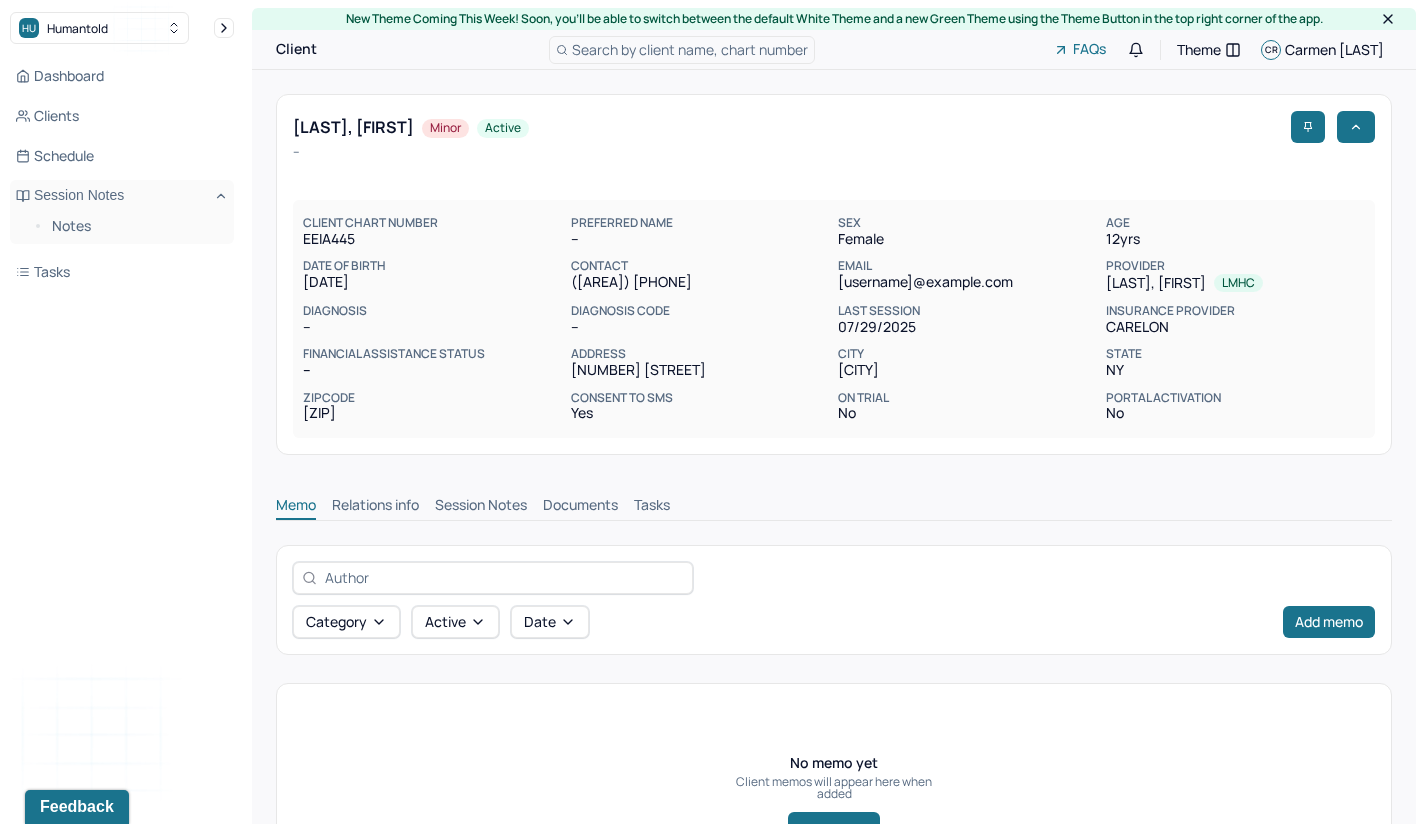 click on "Session Notes" at bounding box center [481, 507] 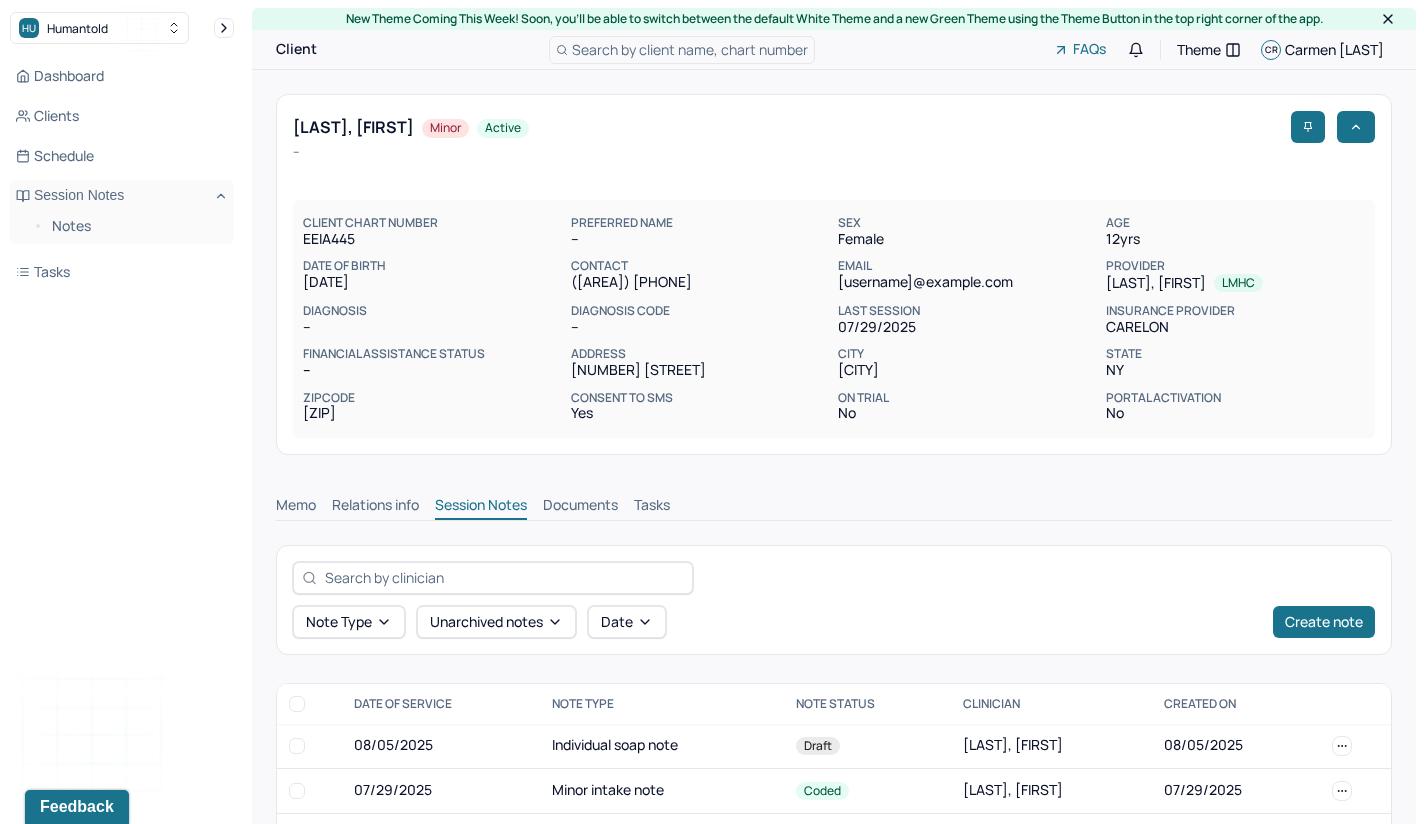 scroll, scrollTop: 58, scrollLeft: 0, axis: vertical 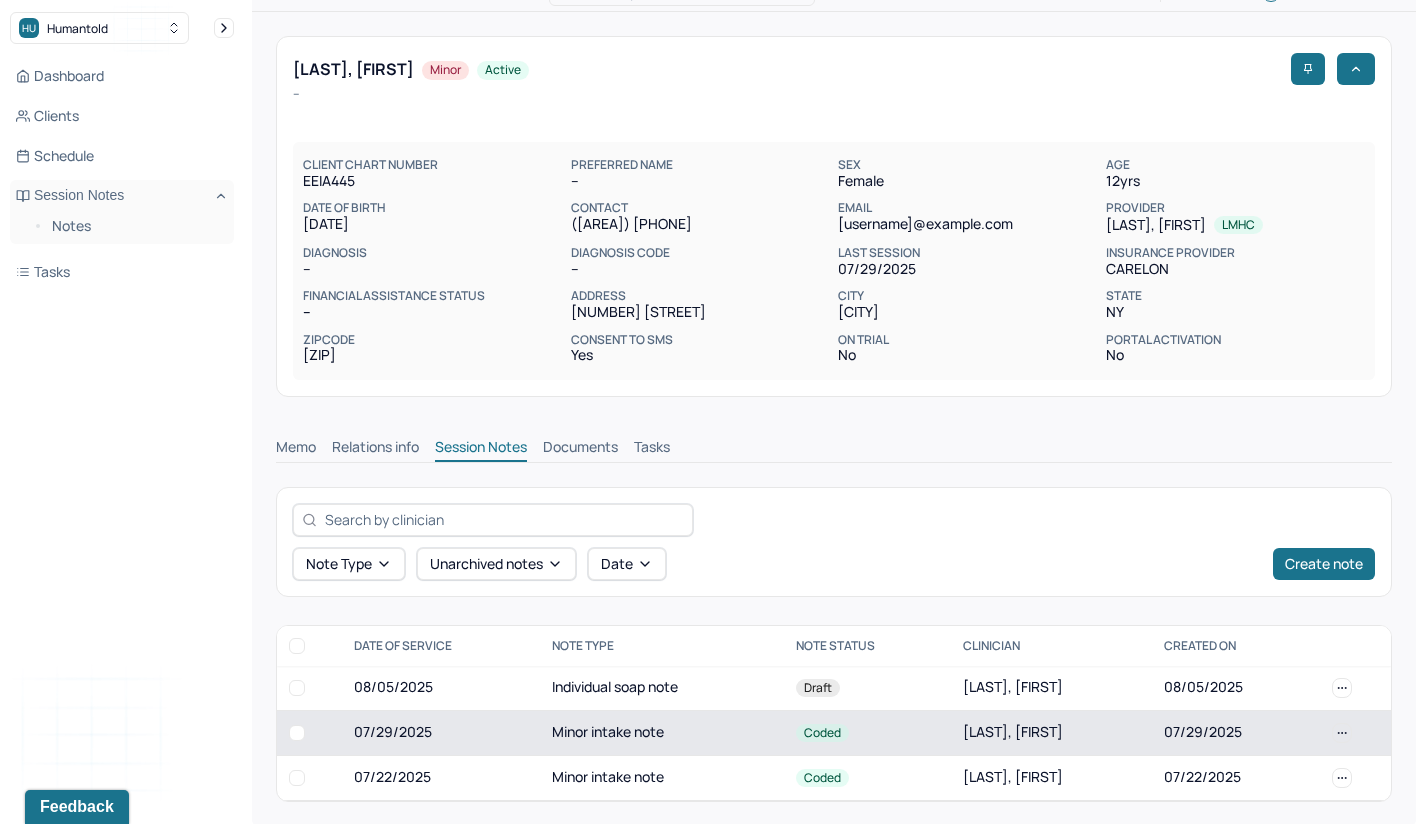 click on "Minor intake note" at bounding box center [662, 732] 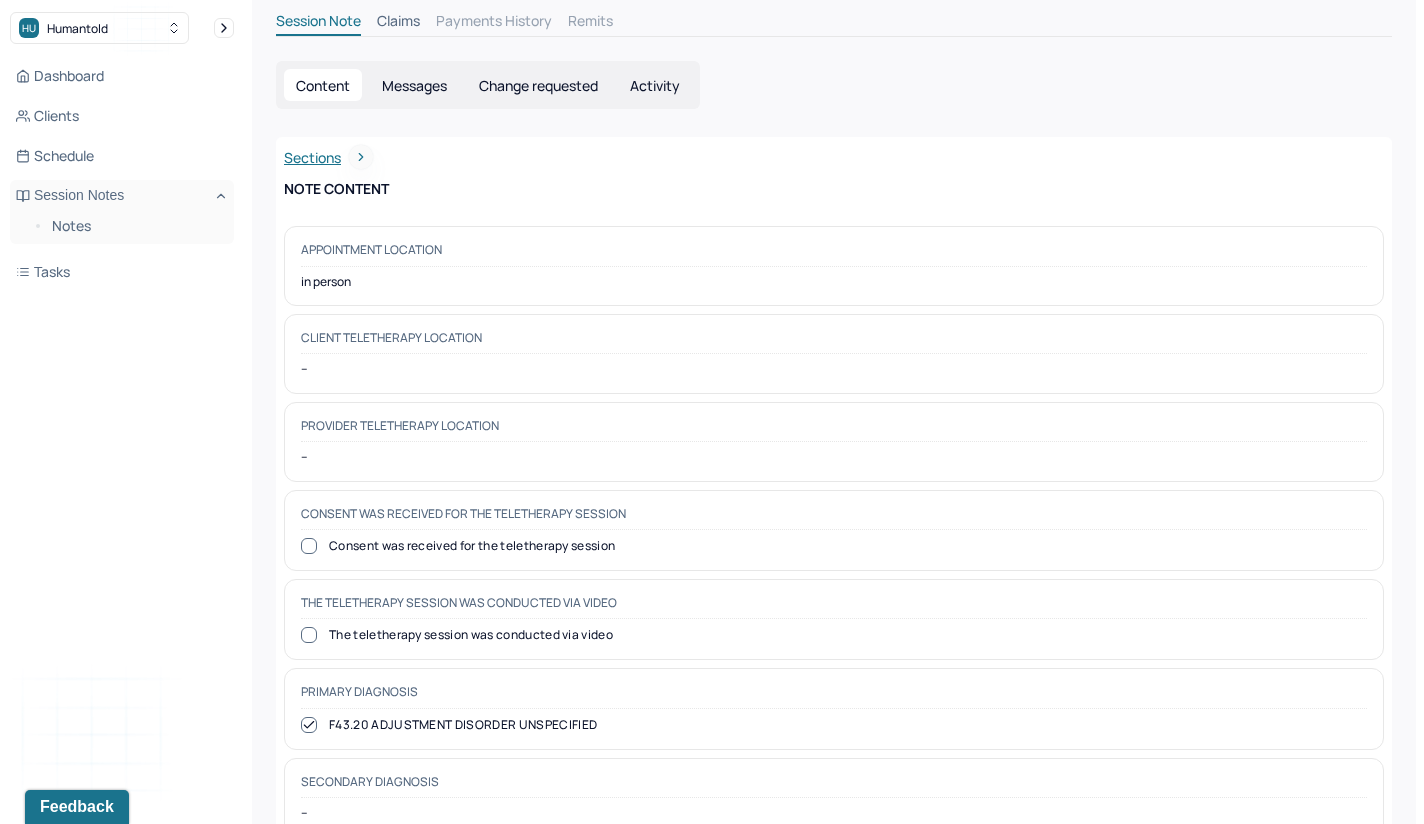 scroll, scrollTop: 573, scrollLeft: 0, axis: vertical 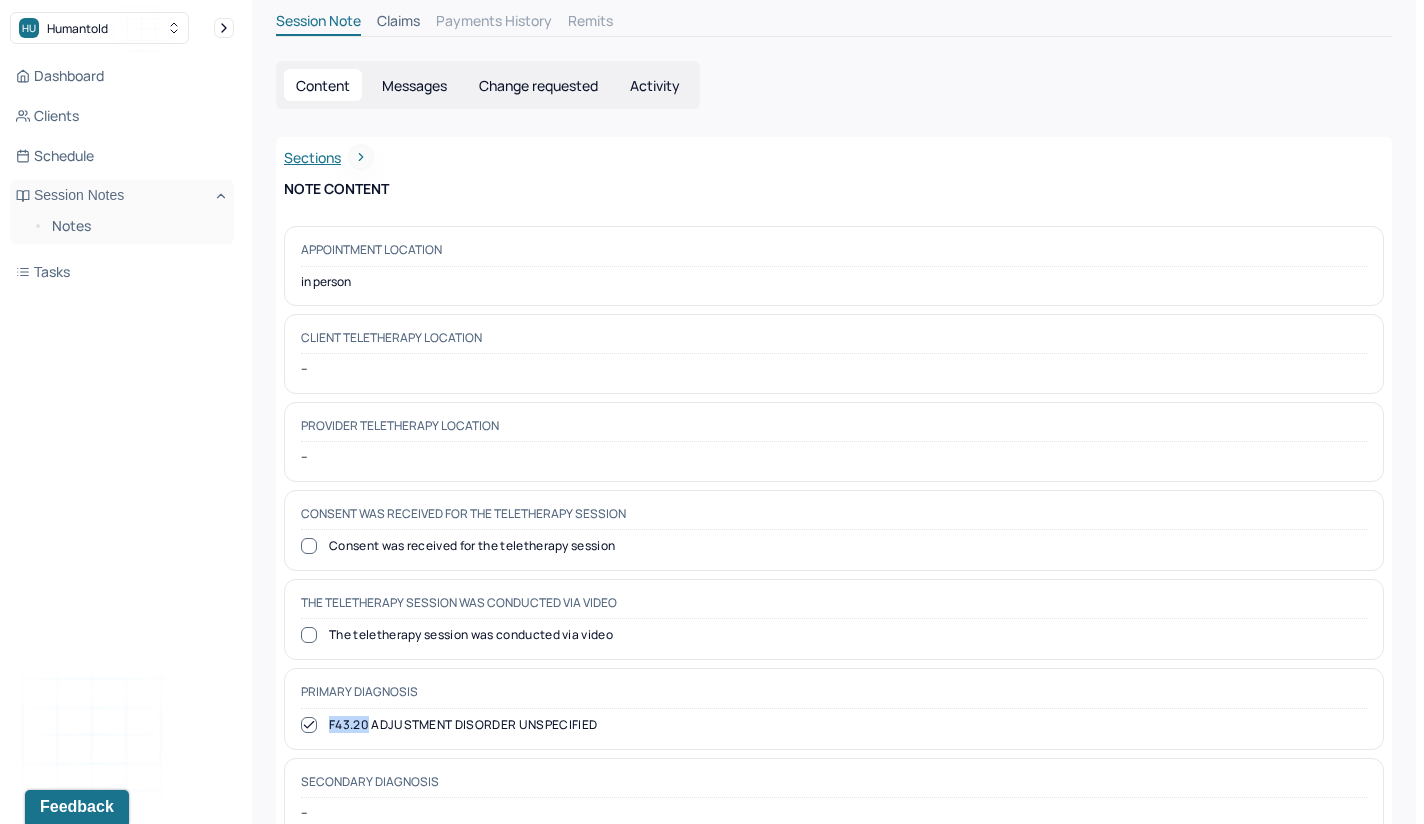 click on "F43.20 ADJUSTMENT DISORDER UNSPECIFIED" at bounding box center (834, 725) 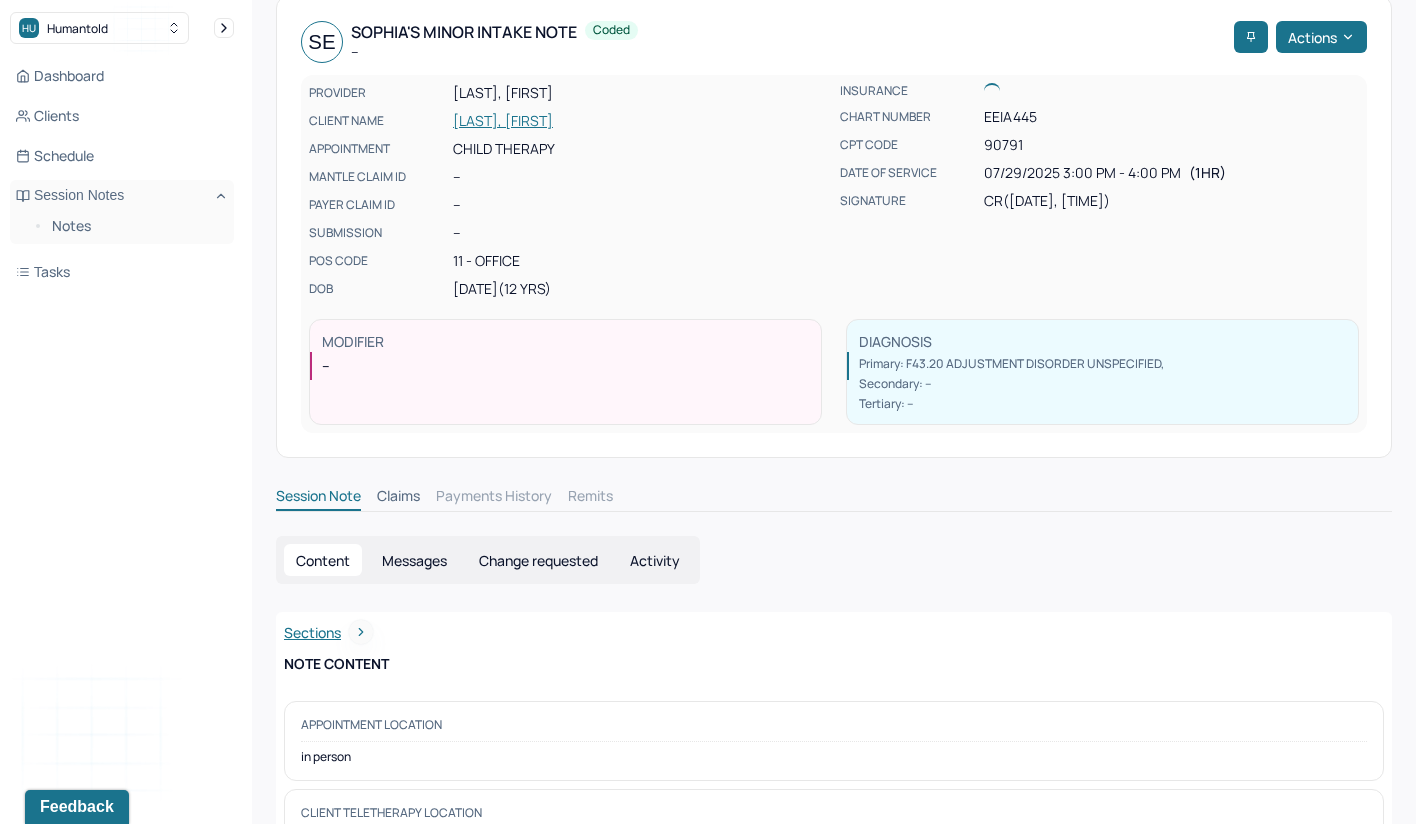scroll, scrollTop: 0, scrollLeft: 0, axis: both 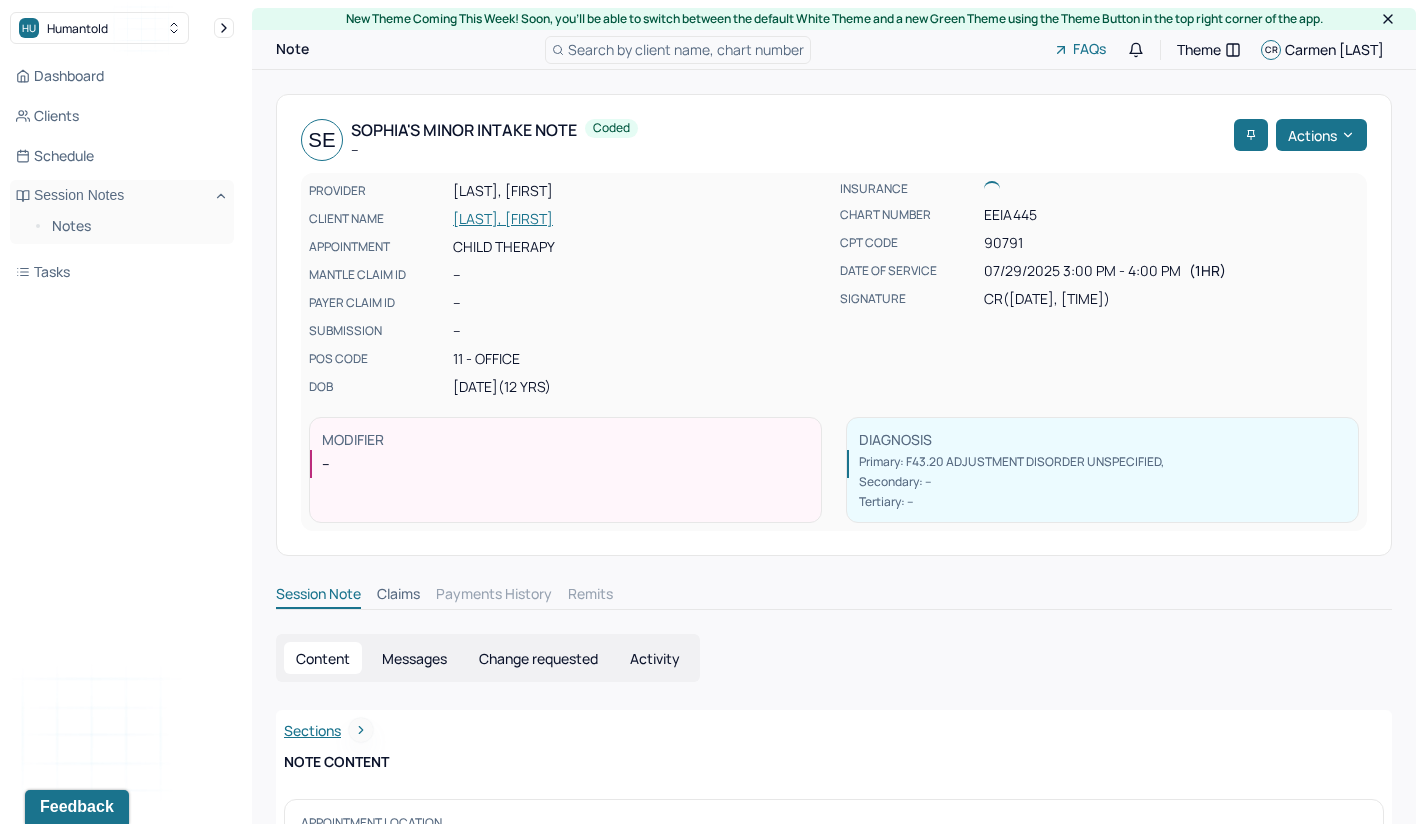 click on "[LAST], [FIRST]" at bounding box center [640, 219] 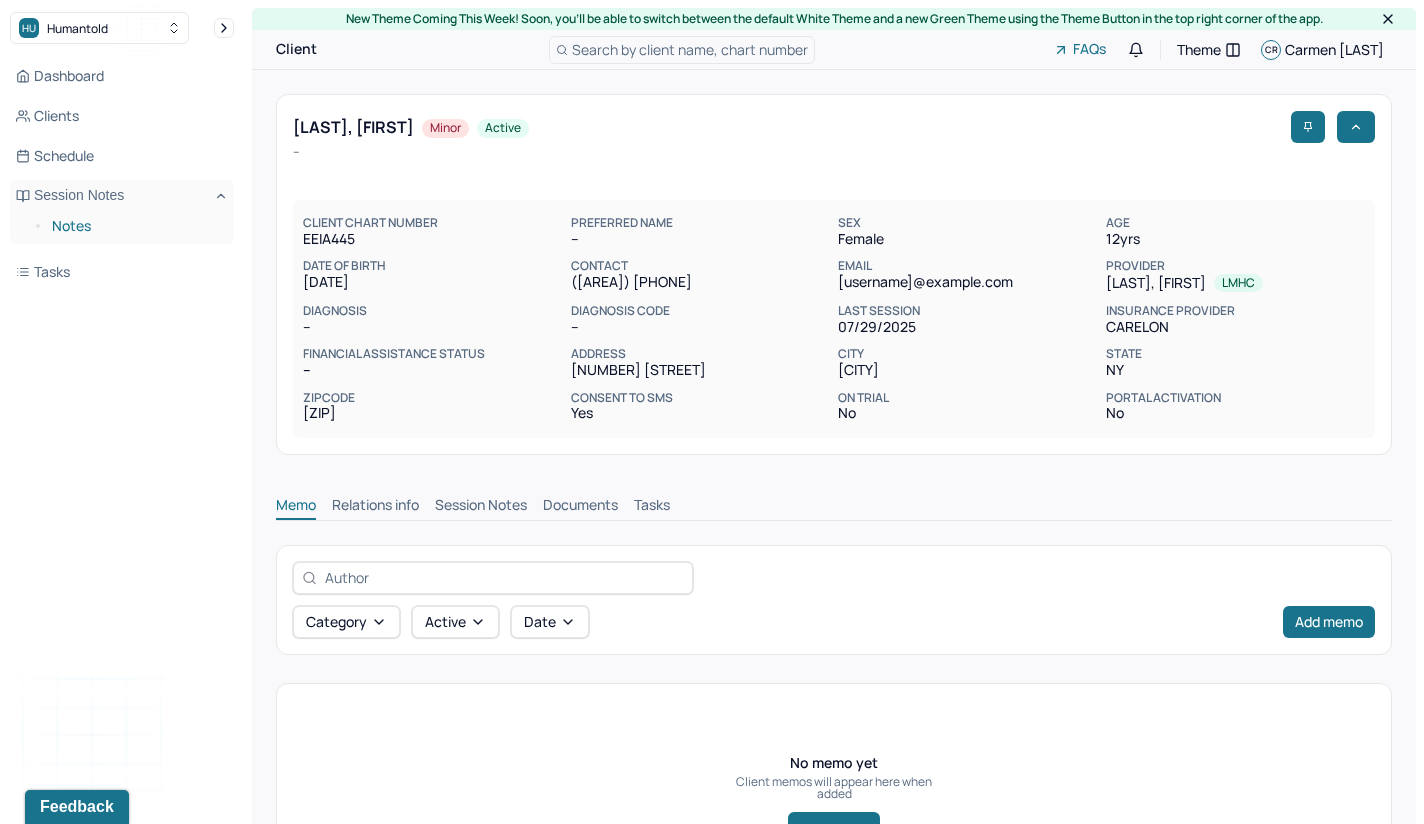 click on "Notes" at bounding box center (135, 226) 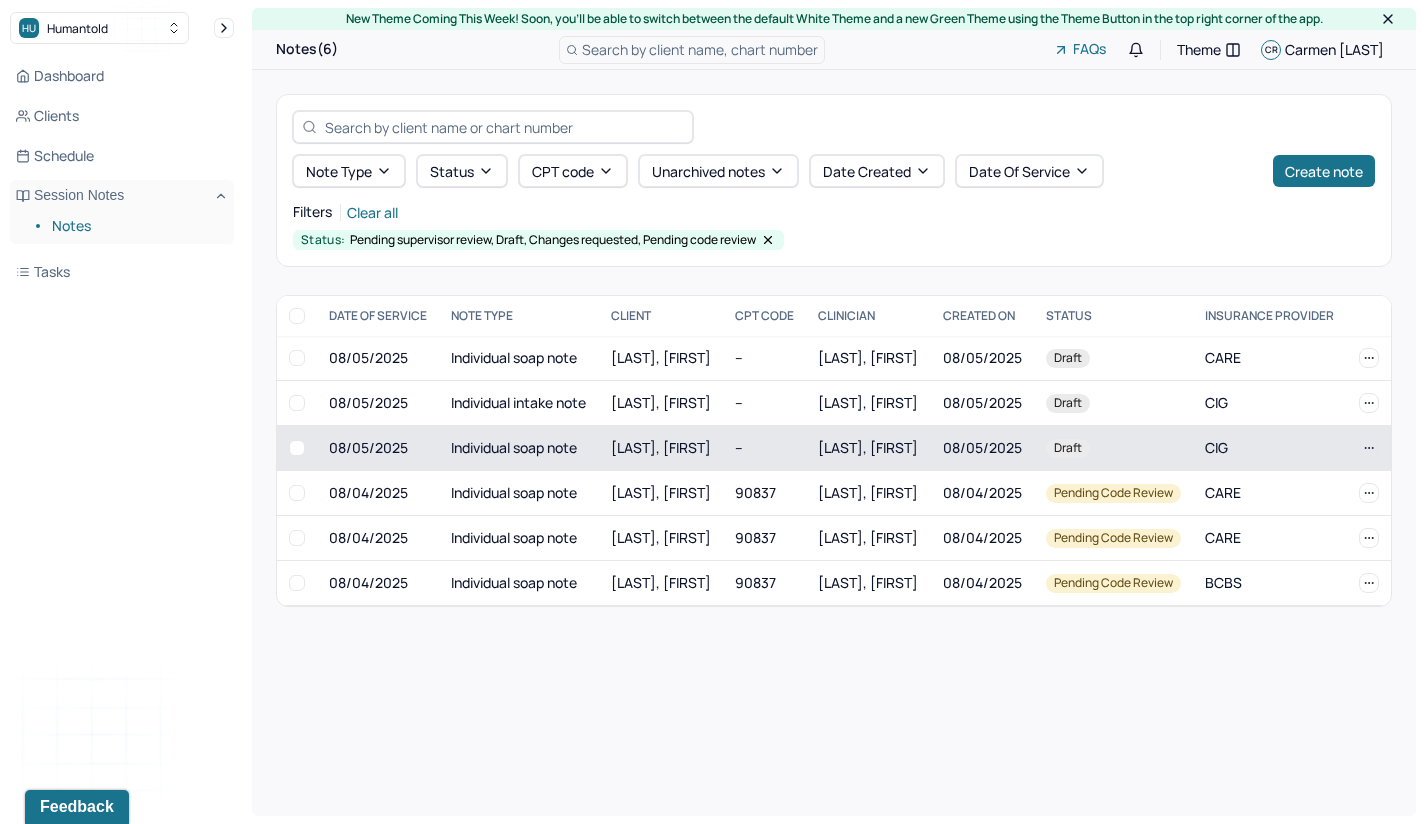 click on "[LAST], [FIRST]" at bounding box center (661, 447) 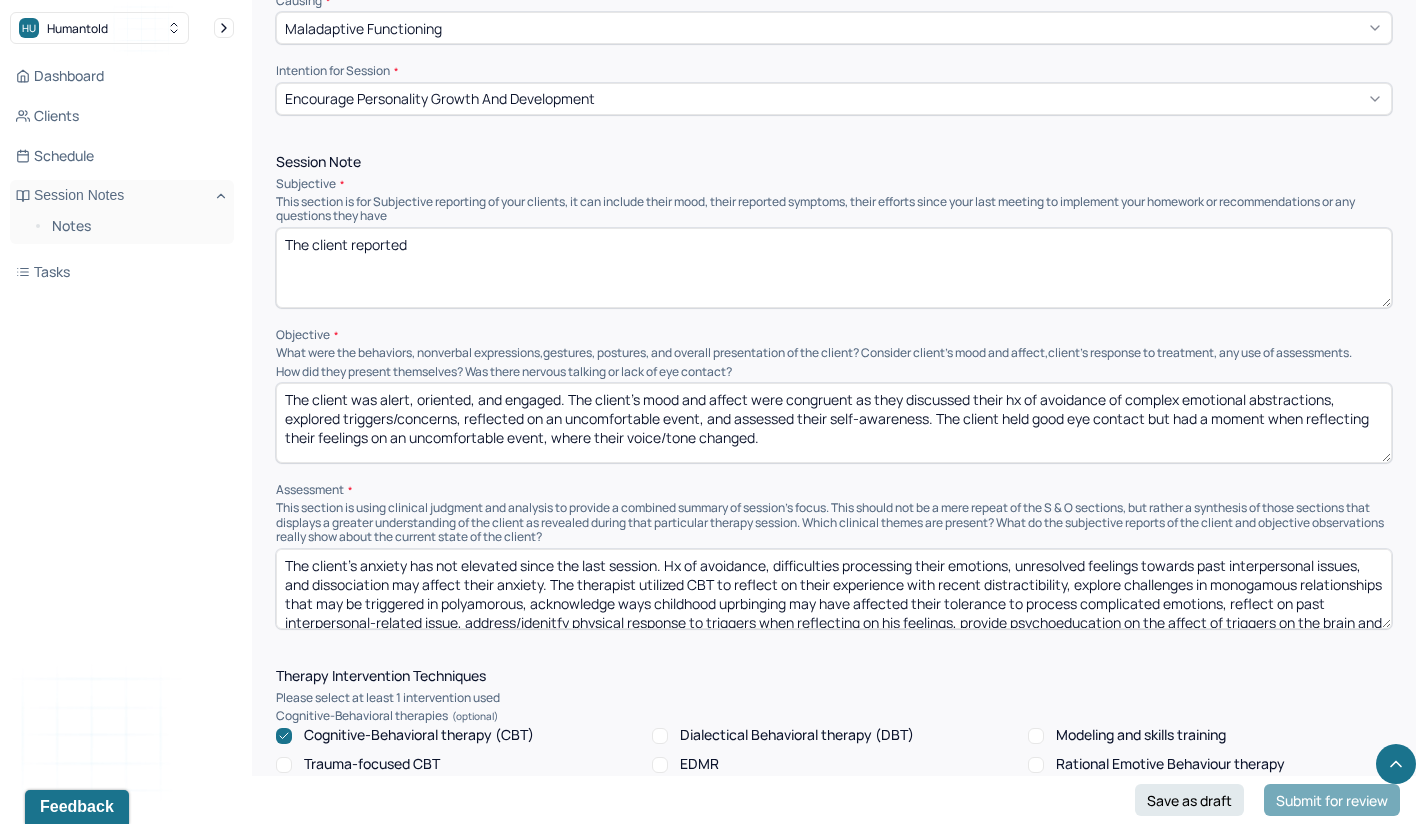 scroll, scrollTop: 918, scrollLeft: 0, axis: vertical 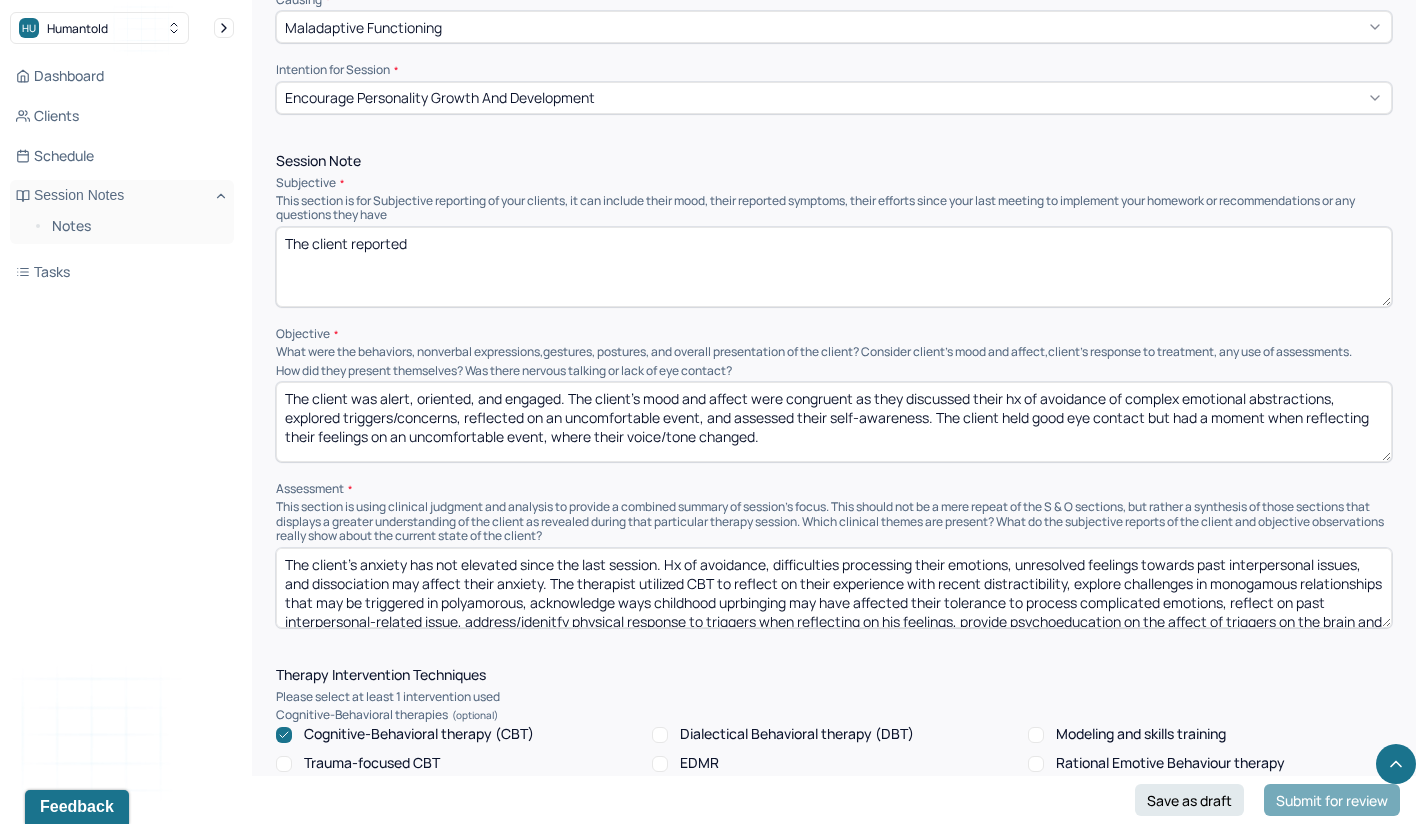 click on "The client was alert, oriented, and engaged. The client’s mood and affect were congruent as they discussed their hx of avoidance of complex emotional abstractions, explored triggers/concerns, reflected on an uncomfortable event, and assessed their self-awareness. The client held good eye contact but had a moment when reflecting their feelings on an uncomfortable event, where their voice/tone changed." at bounding box center [834, 422] 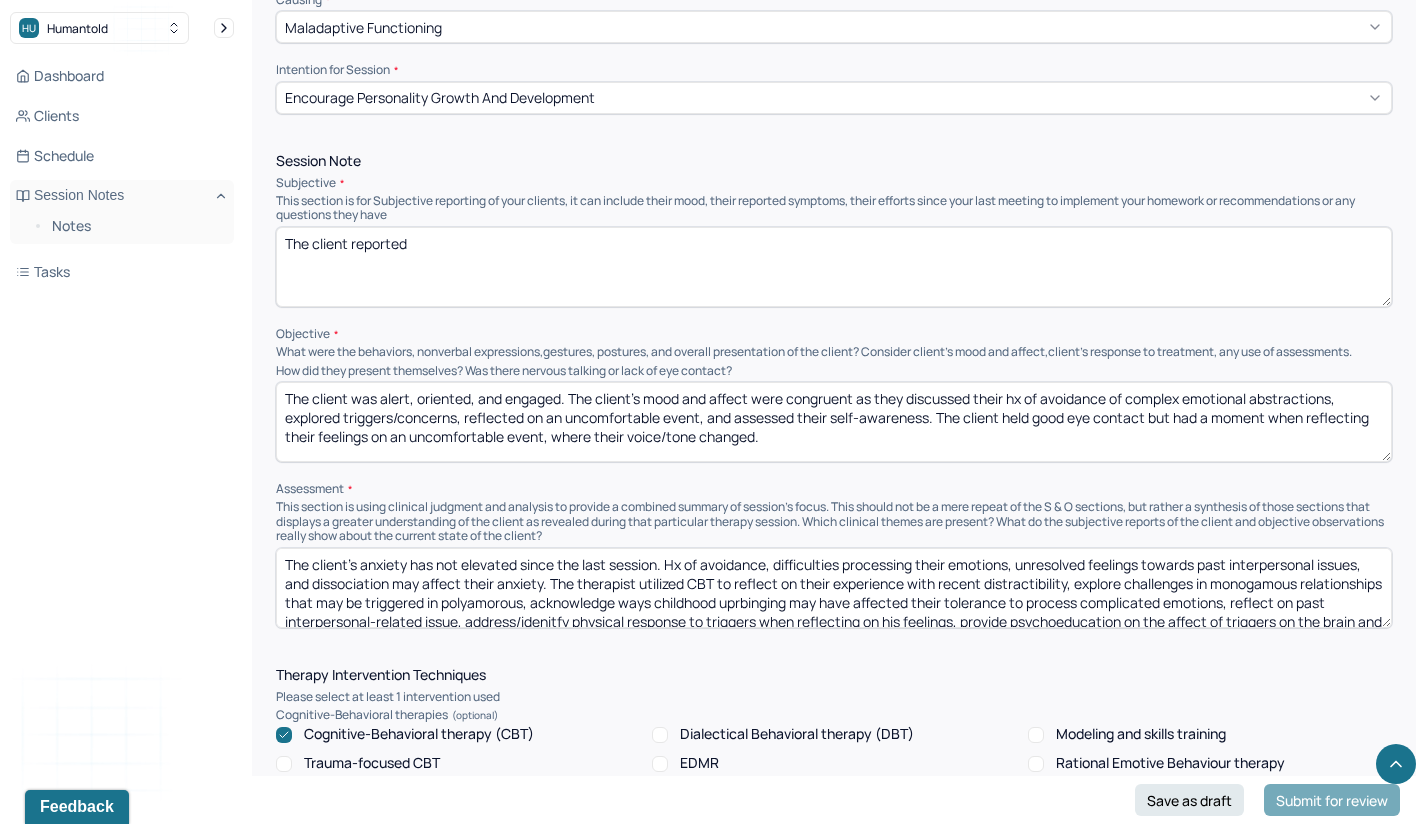click on "The client was alert, oriented, and engaged. The client’s mood and affect were congruent as they discussed their hx of avoidance of complex emotional abstractions, explored triggers/concerns, reflected on an uncomfortable event, and assessed their self-awareness. The client held good eye contact but had a moment when reflecting their feelings on an uncomfortable event, where their voice/tone changed." at bounding box center (834, 422) 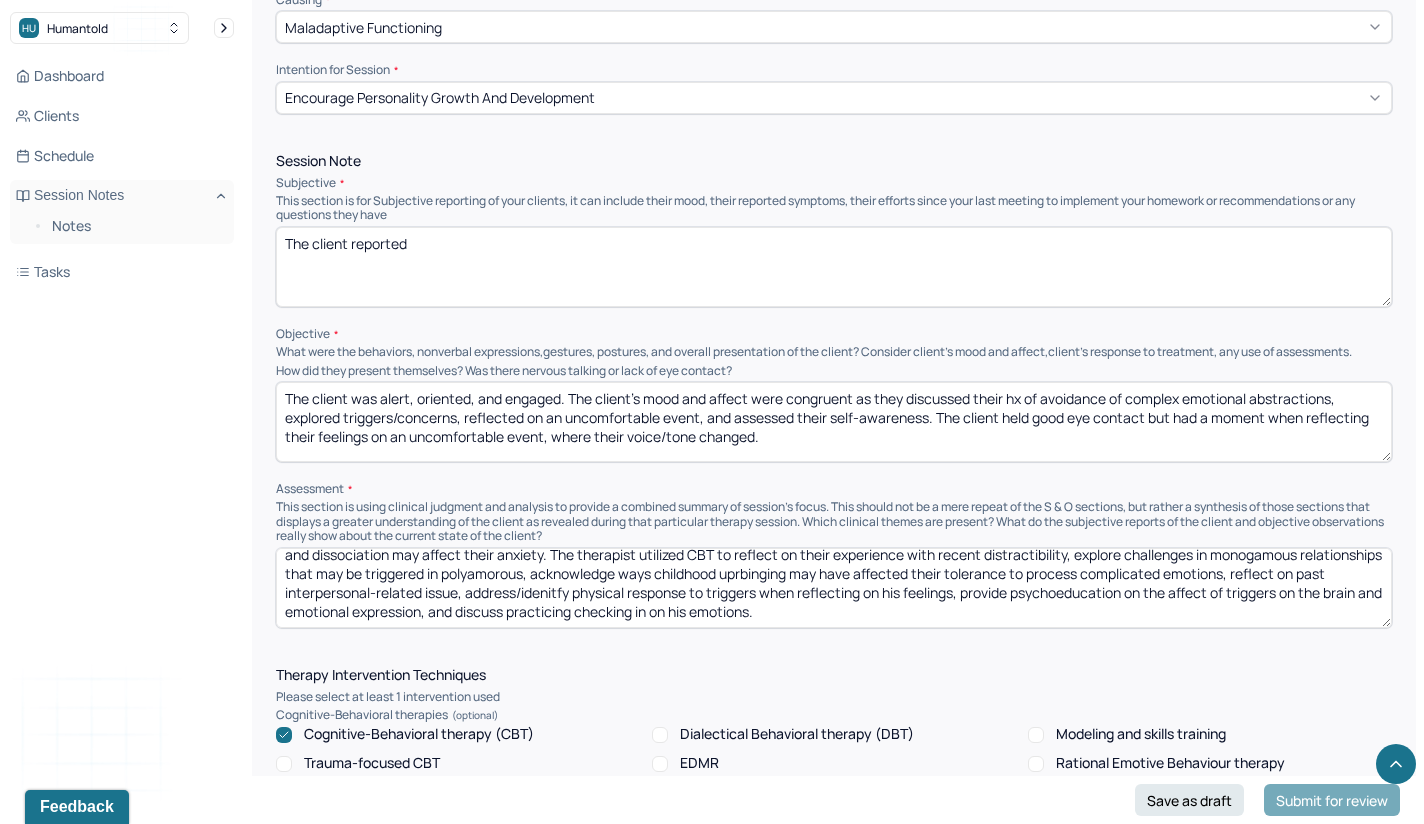scroll, scrollTop: 28, scrollLeft: 0, axis: vertical 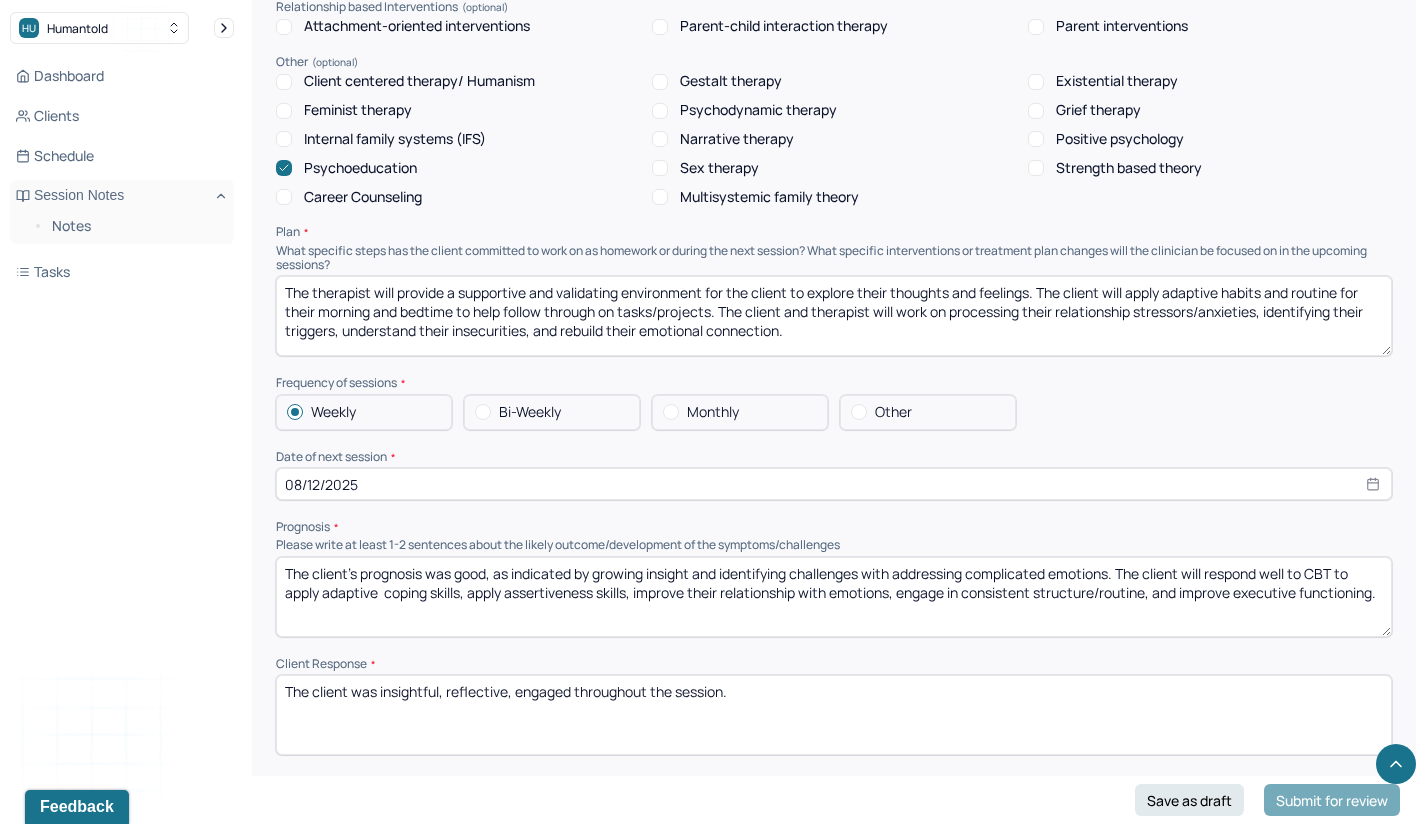 click on "The client's prognosis was good, as indicated by growing insight and identifying challenges with addressing complicated emotions. The client will respond well to CBT to apply adaptive  coping skills, apply assertiveness skills, improve their relationship with emotions, engage in consistent structure/routine, and improve executive functioning." at bounding box center [834, 597] 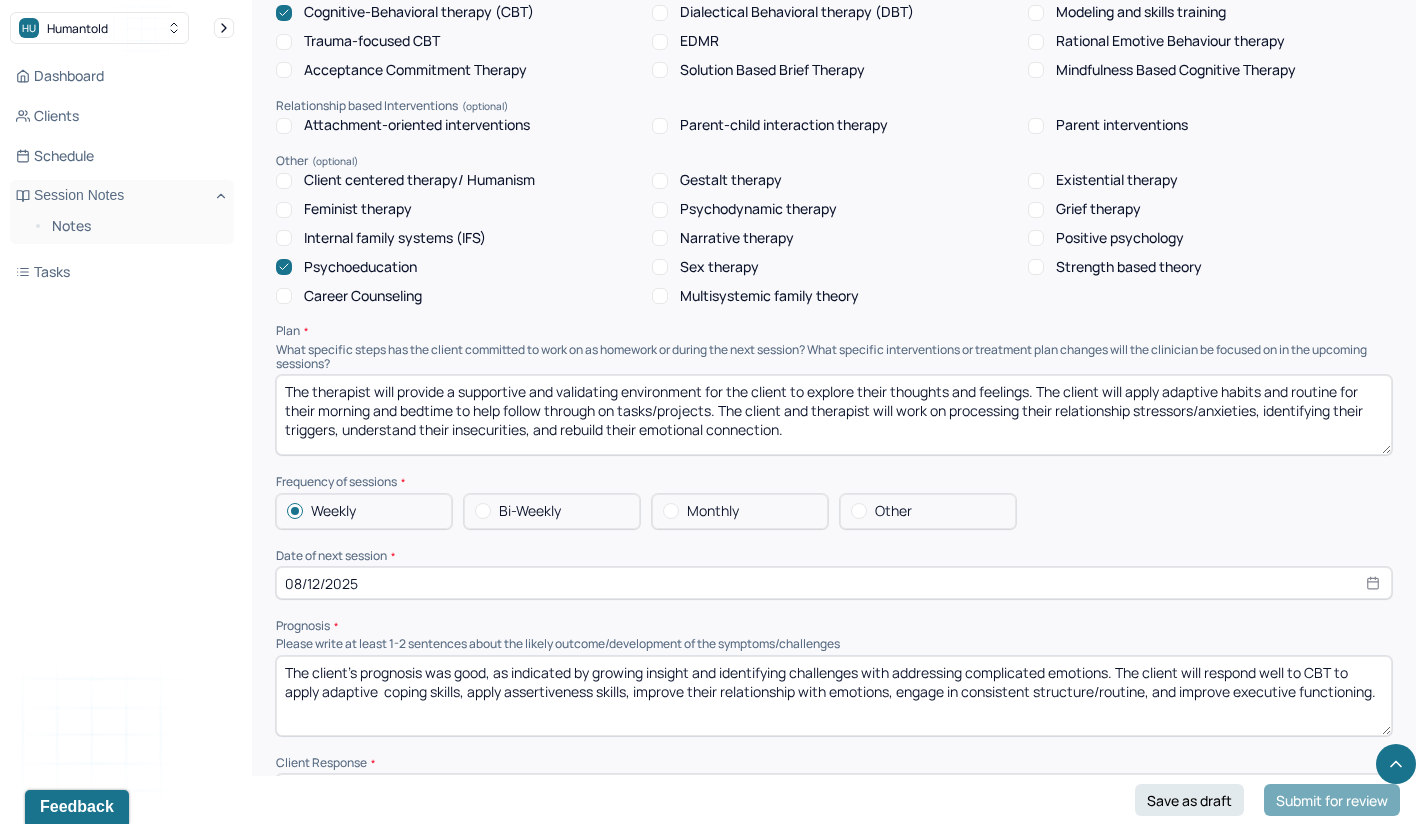 scroll, scrollTop: 1606, scrollLeft: 0, axis: vertical 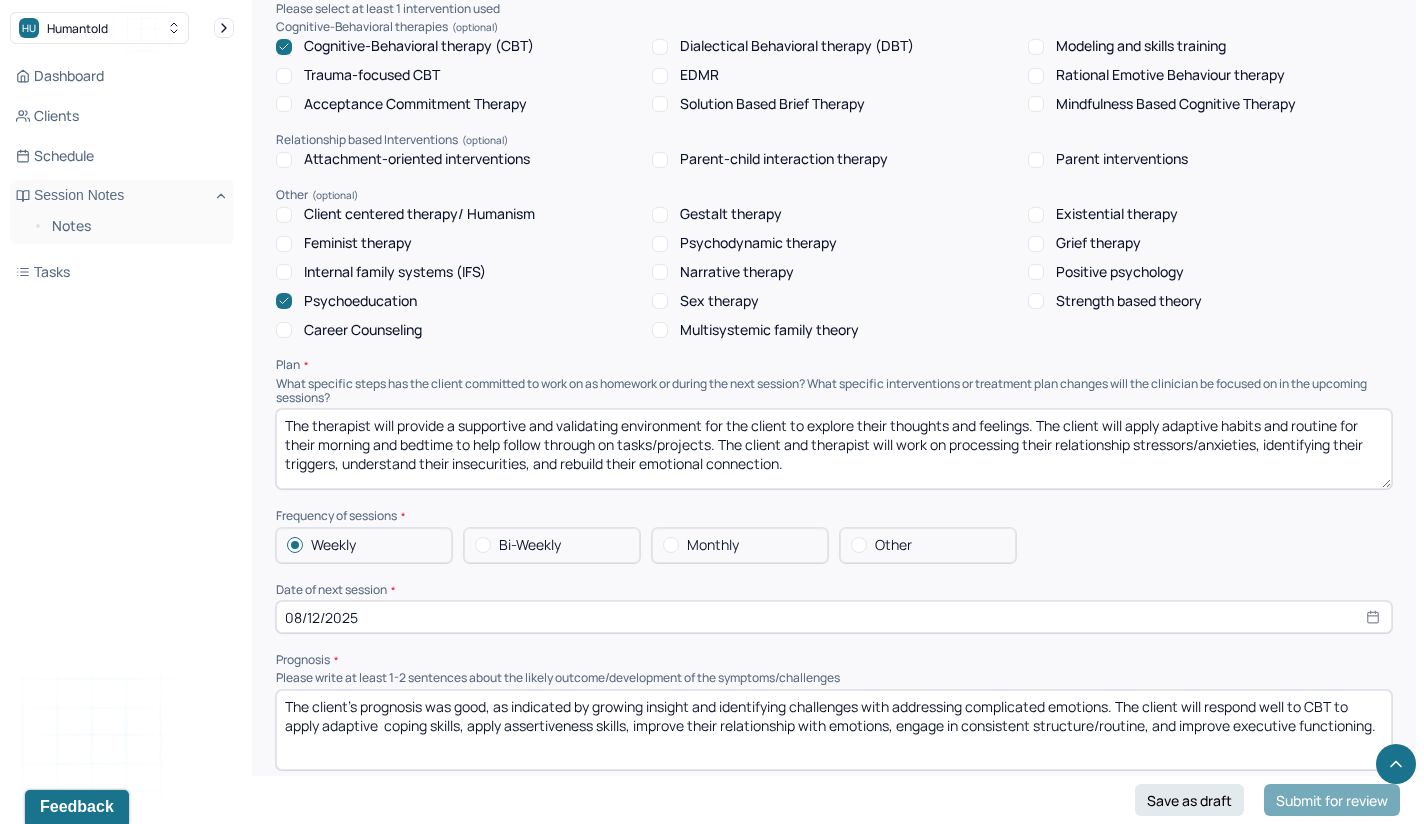 click on "The therapist will provide a supportive and validating environment for the client to explore their thoughts and feelings. The client will apply adaptive habits and routine for their morning and bedtime to help follow through on tasks/projects. The client and therapist will work on processing their relationship stressors/anxieties, identifying their triggers, understand their insecurities, and rebuild their emotional connection." at bounding box center [834, 449] 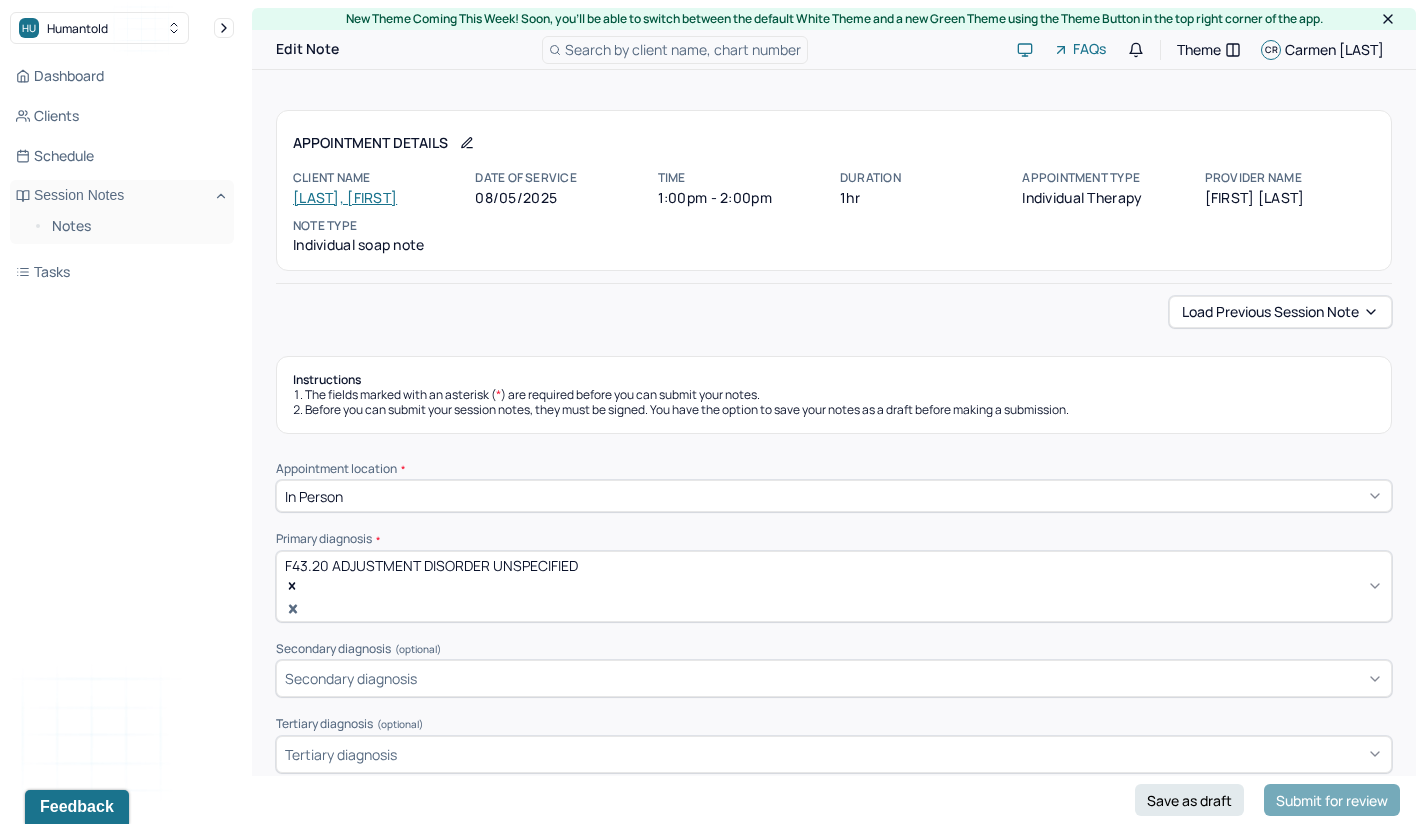 click on "[LAST], [FIRST]" at bounding box center [345, 197] 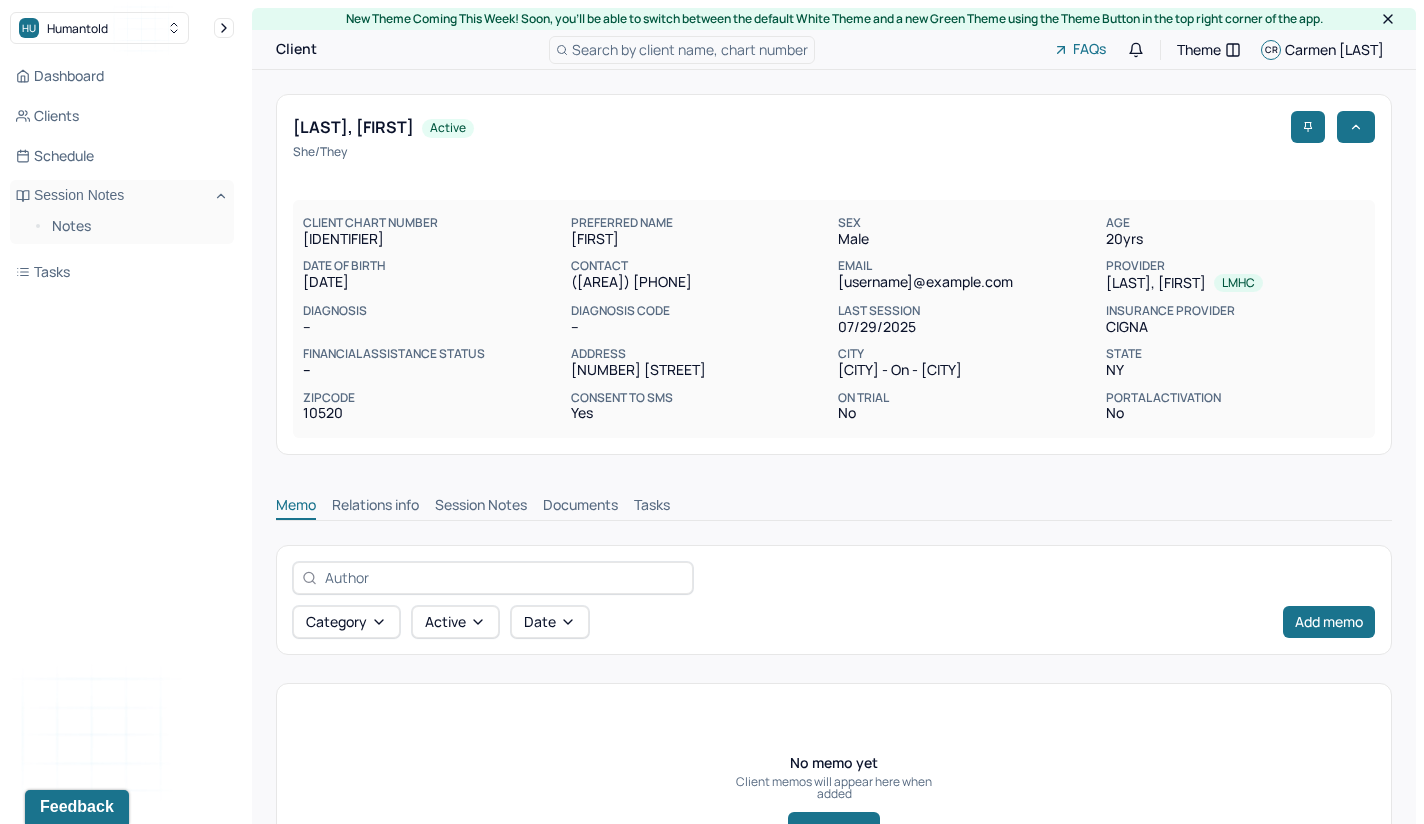 click on "Session Notes" at bounding box center (481, 507) 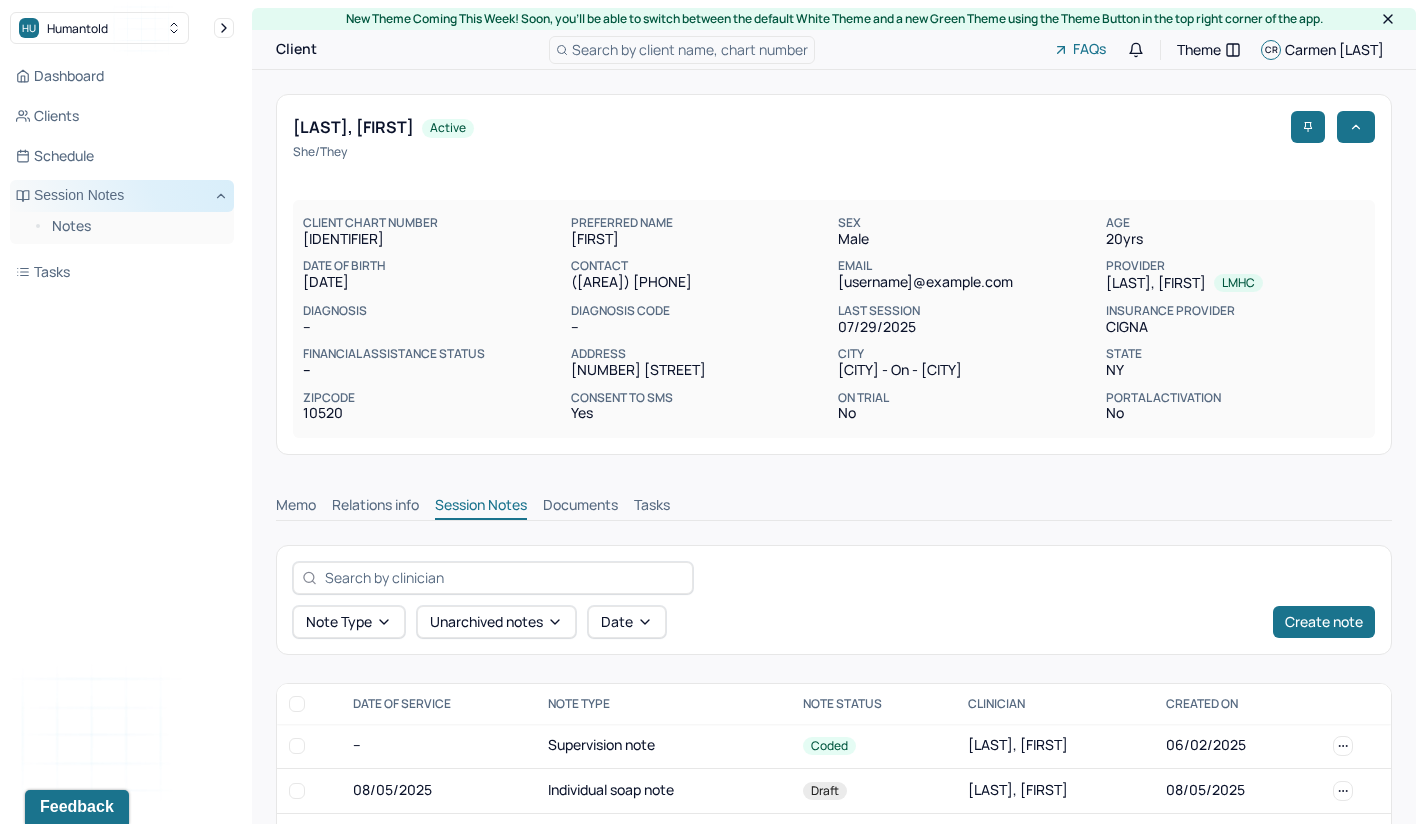 click on "Session Notes" at bounding box center [122, 196] 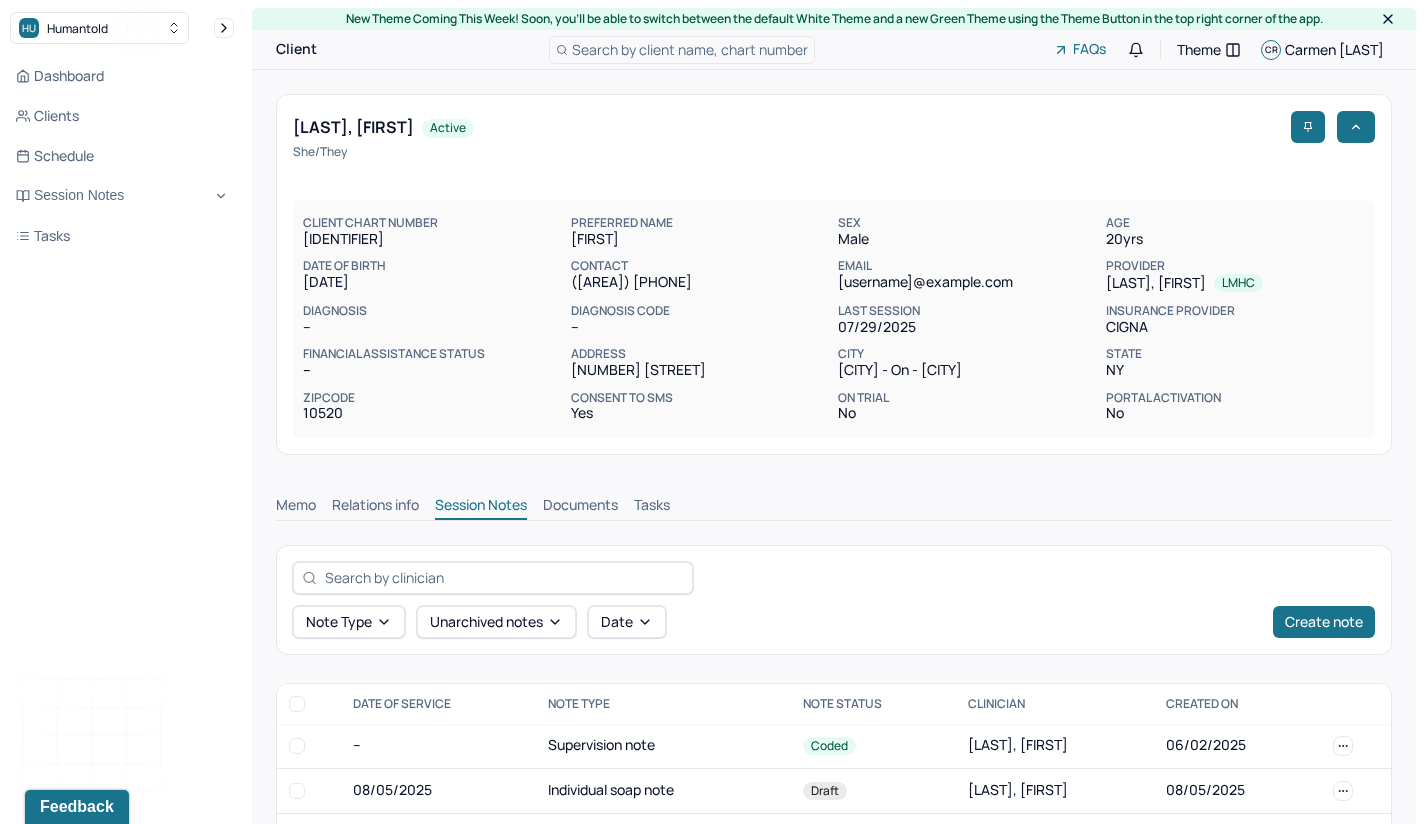 click on "Dashboard Clients Schedule Session Notes Tasks" at bounding box center (122, 156) 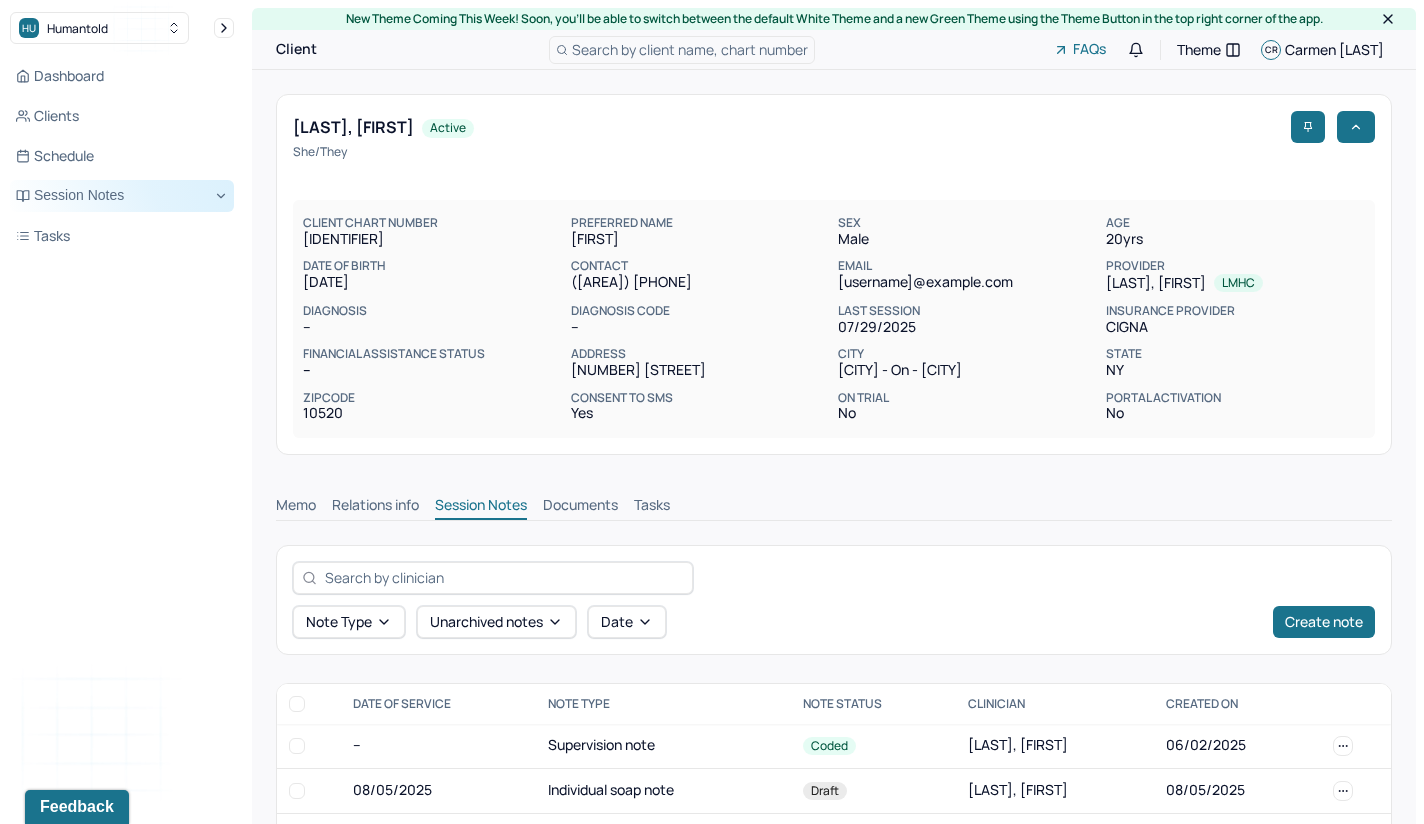 click on "Session Notes" at bounding box center (122, 196) 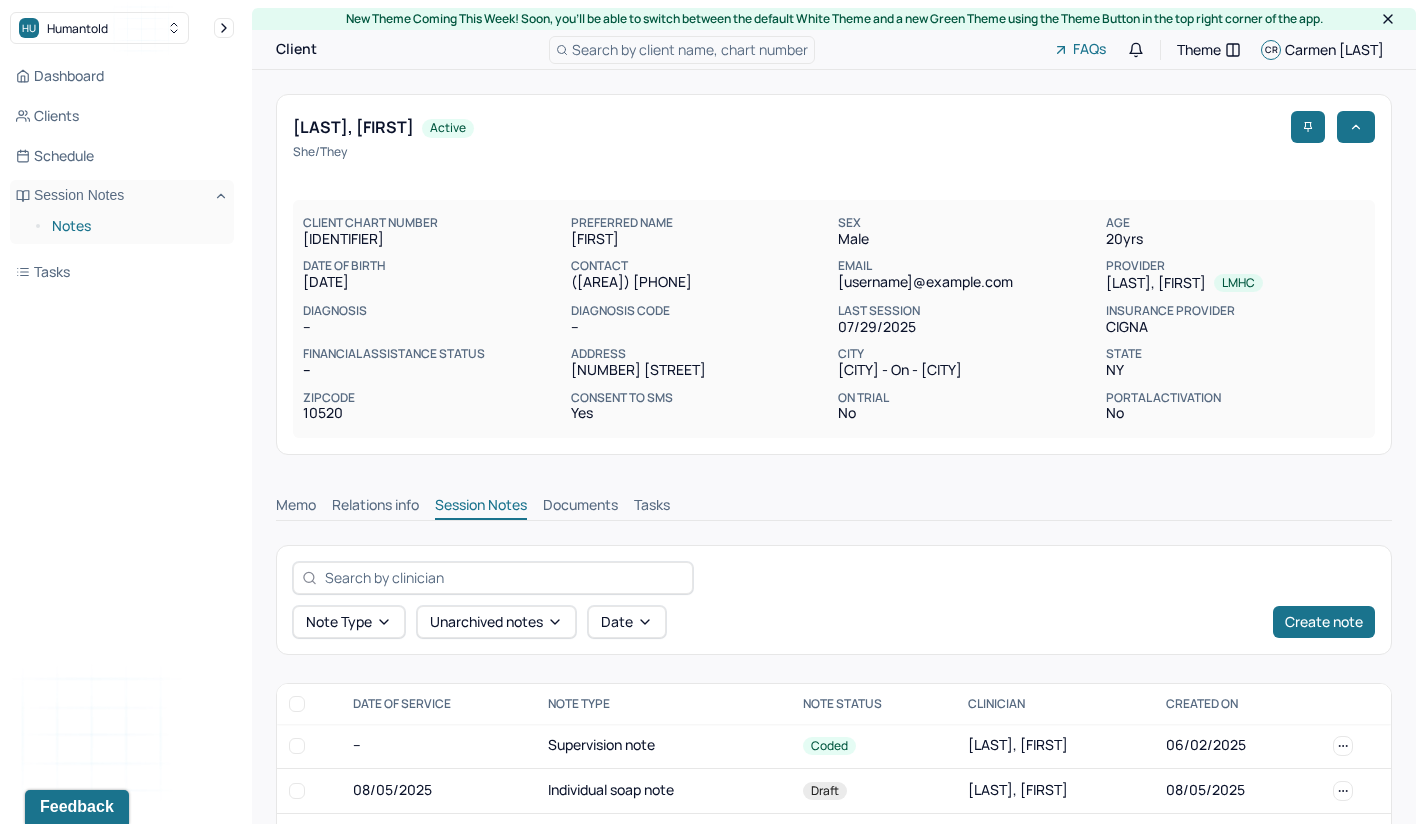 click on "Notes" at bounding box center [135, 226] 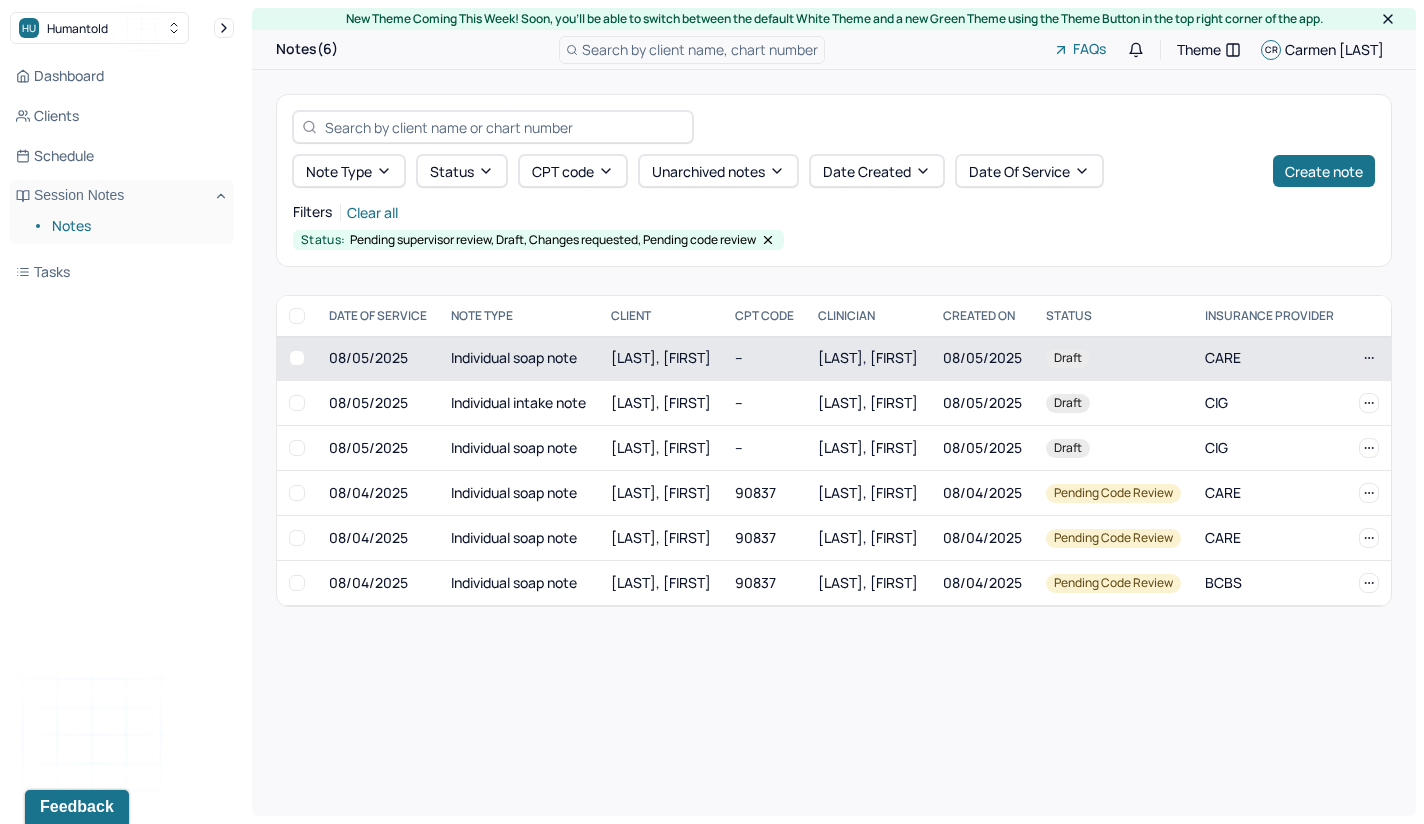 click on "[LAST], [FIRST]" at bounding box center (661, 358) 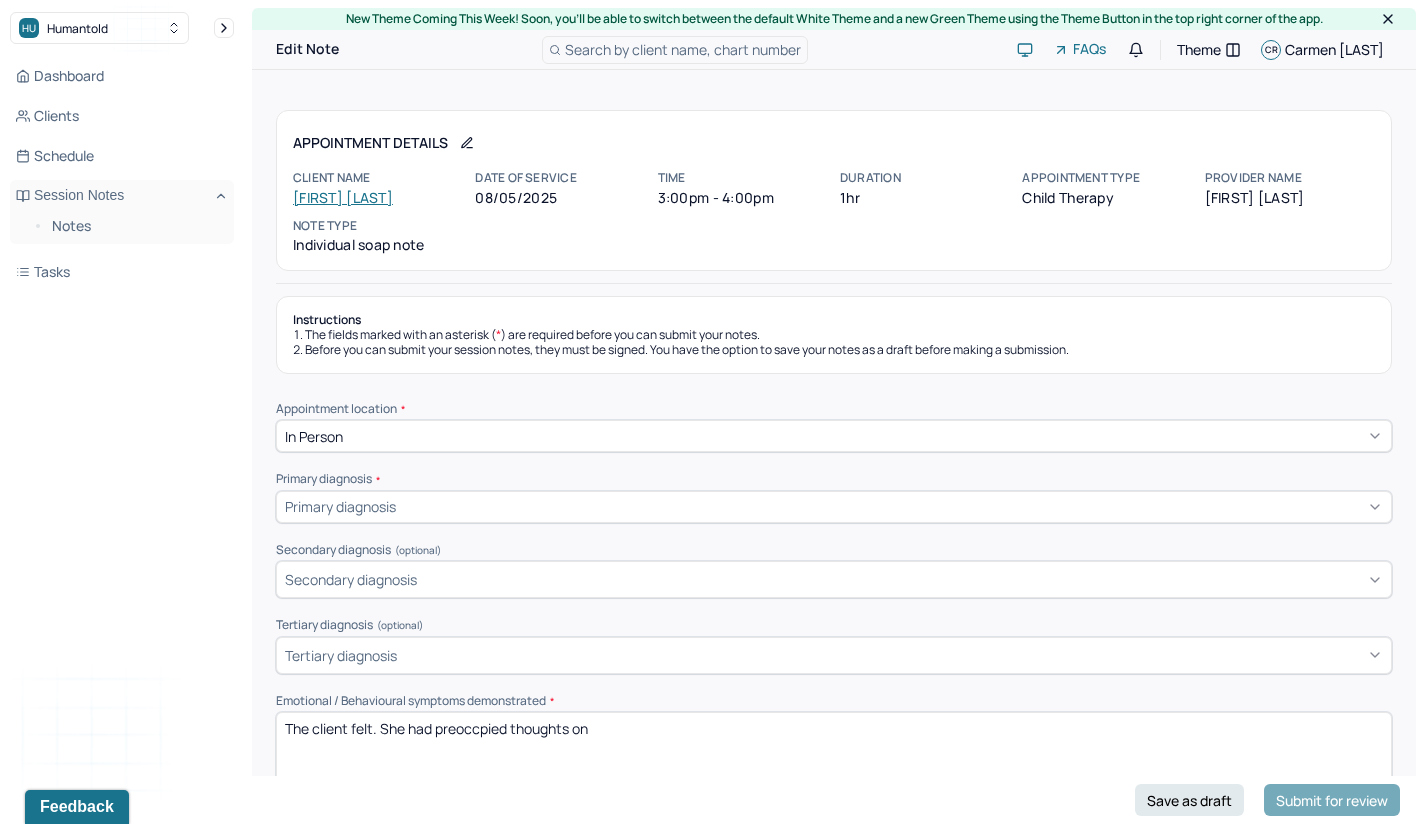 click on "[FIRST] [LAST]" at bounding box center (343, 197) 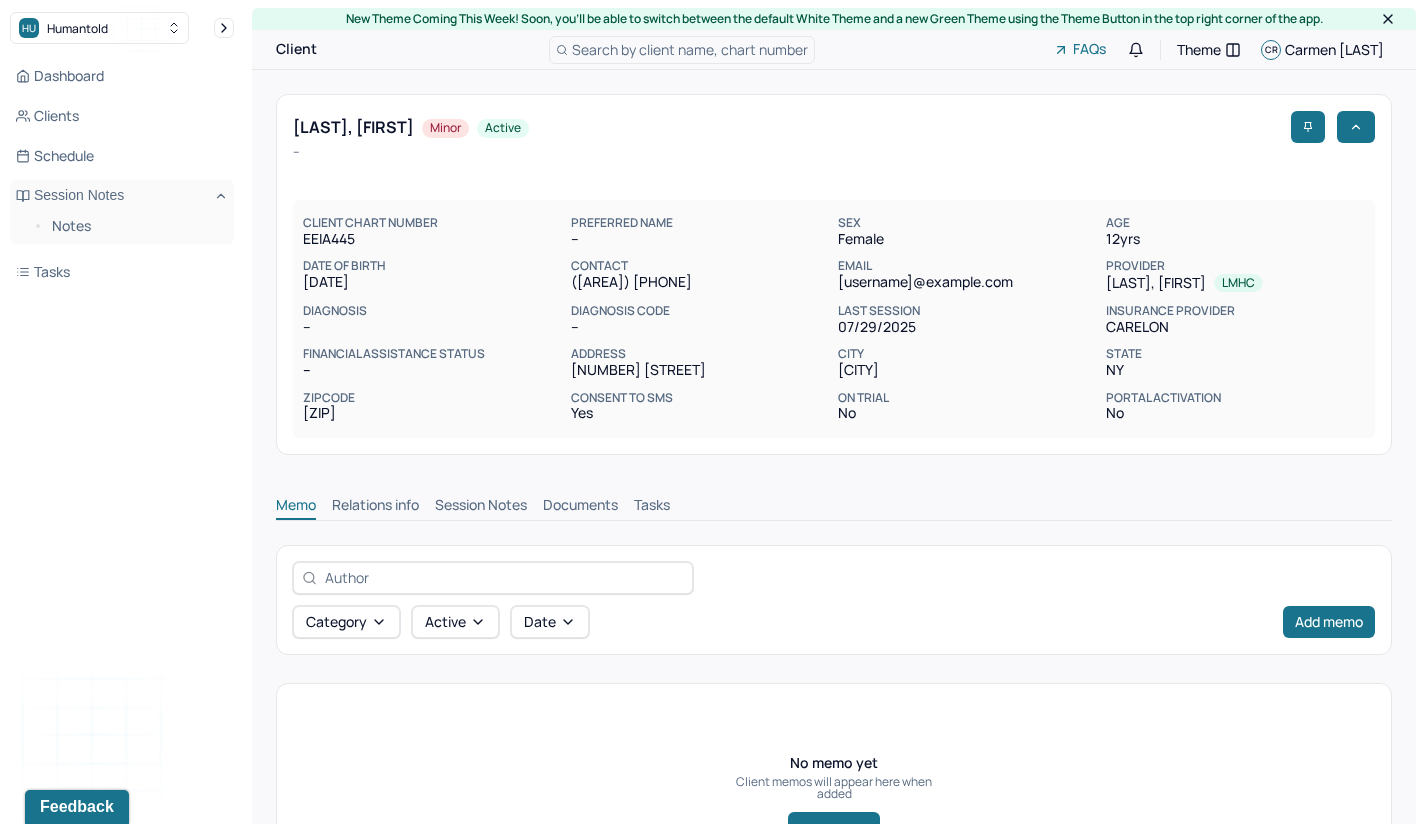 click on "Session Notes" at bounding box center [481, 507] 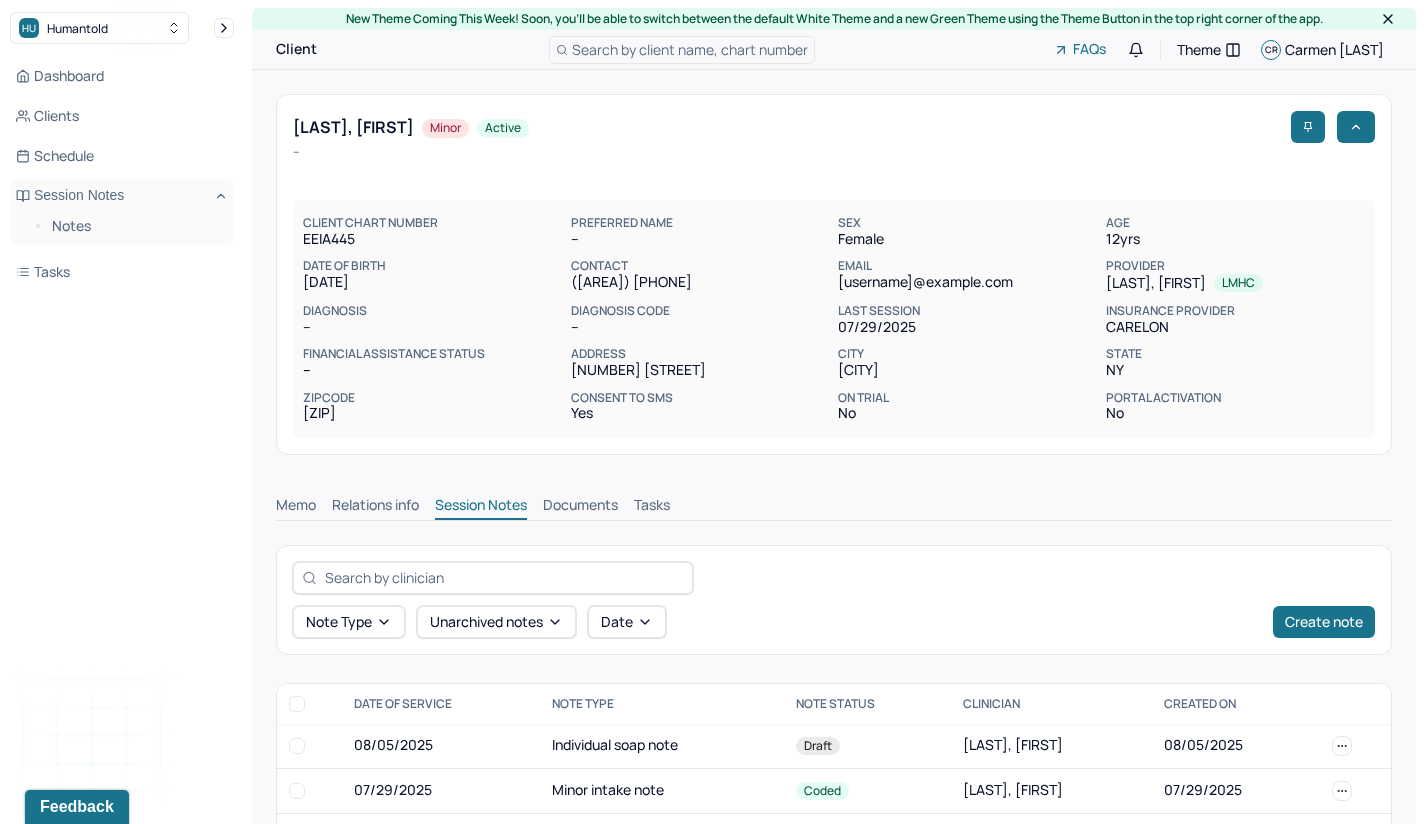 scroll, scrollTop: 58, scrollLeft: 0, axis: vertical 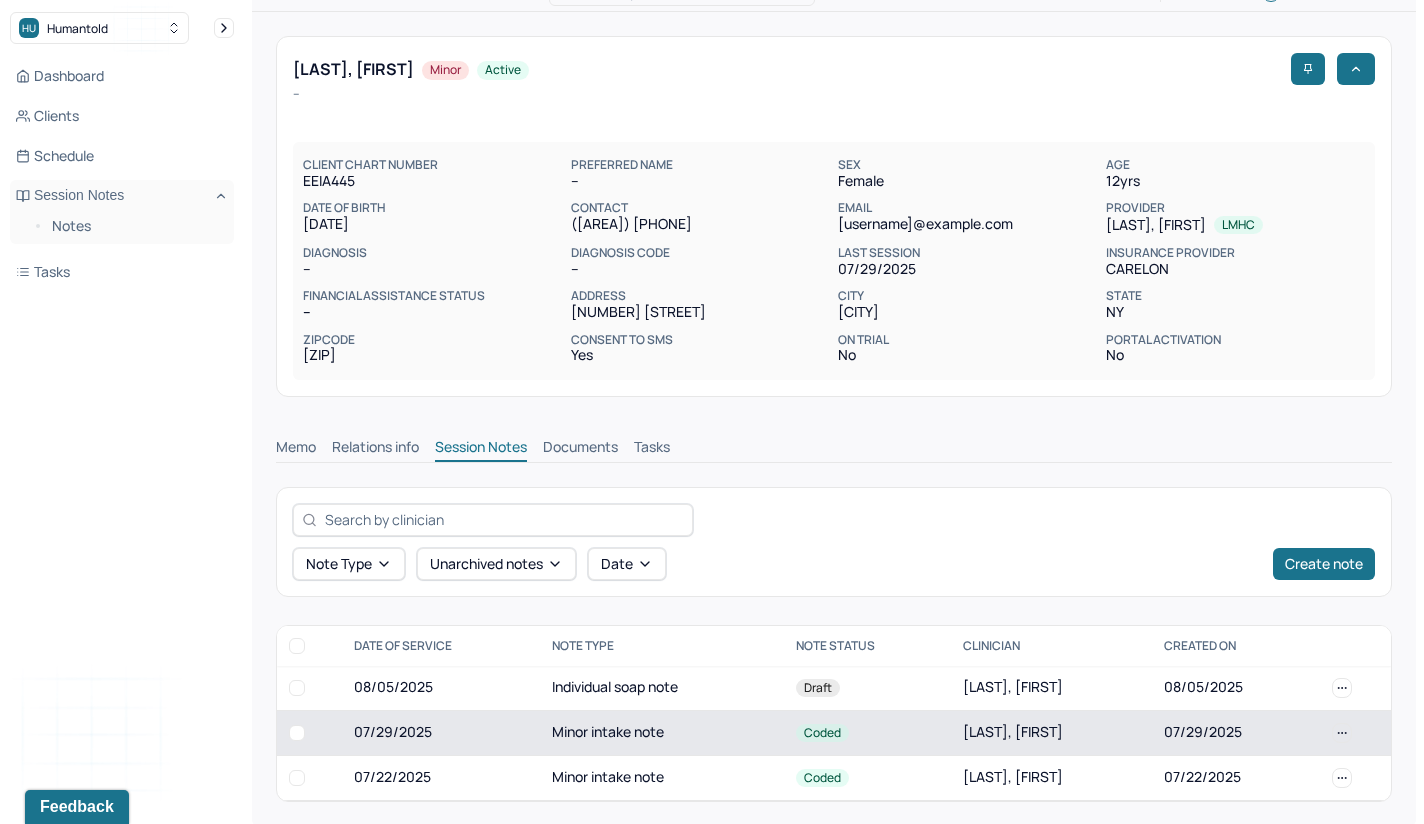 click on "Minor intake note" at bounding box center [662, 732] 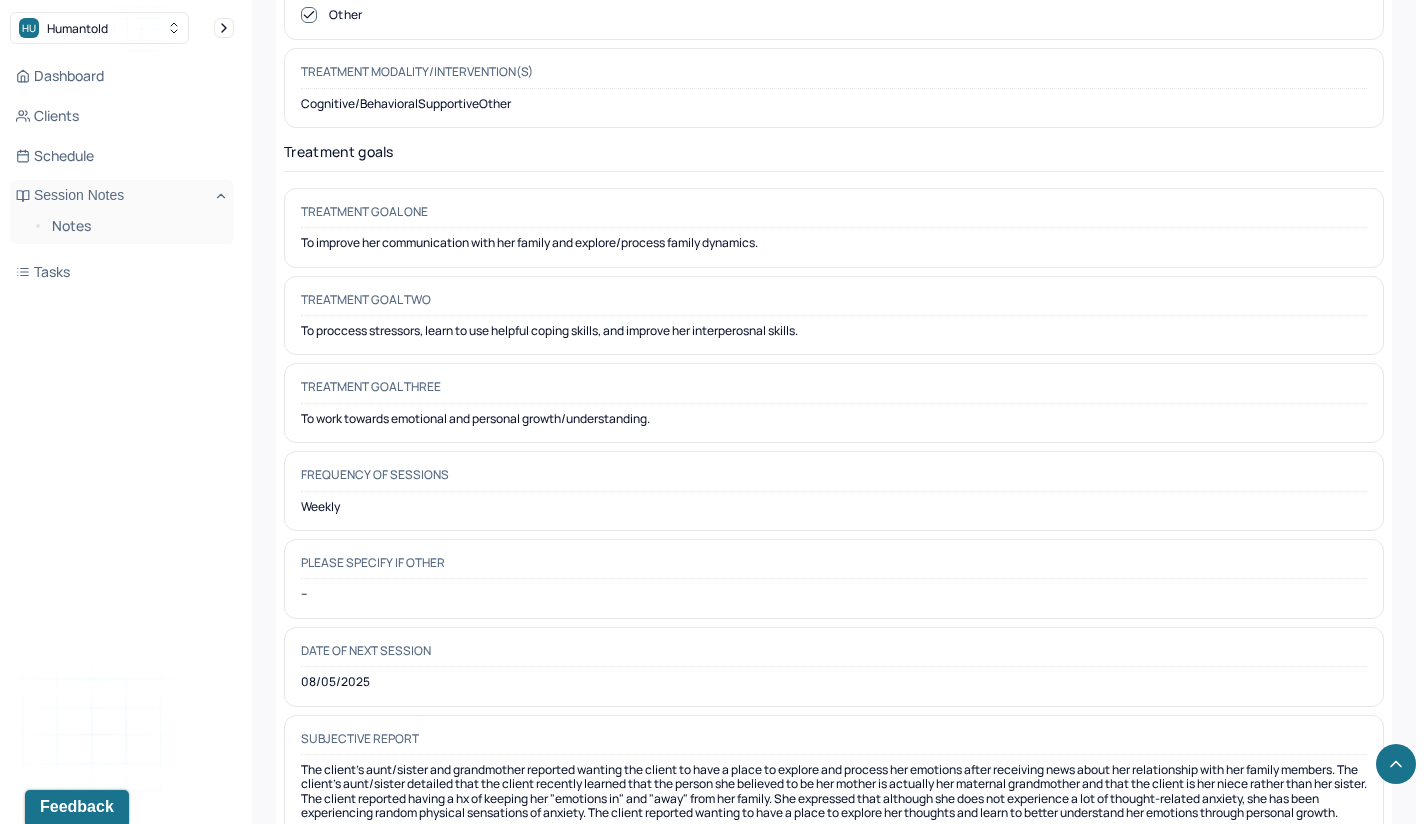 scroll, scrollTop: 9405, scrollLeft: 0, axis: vertical 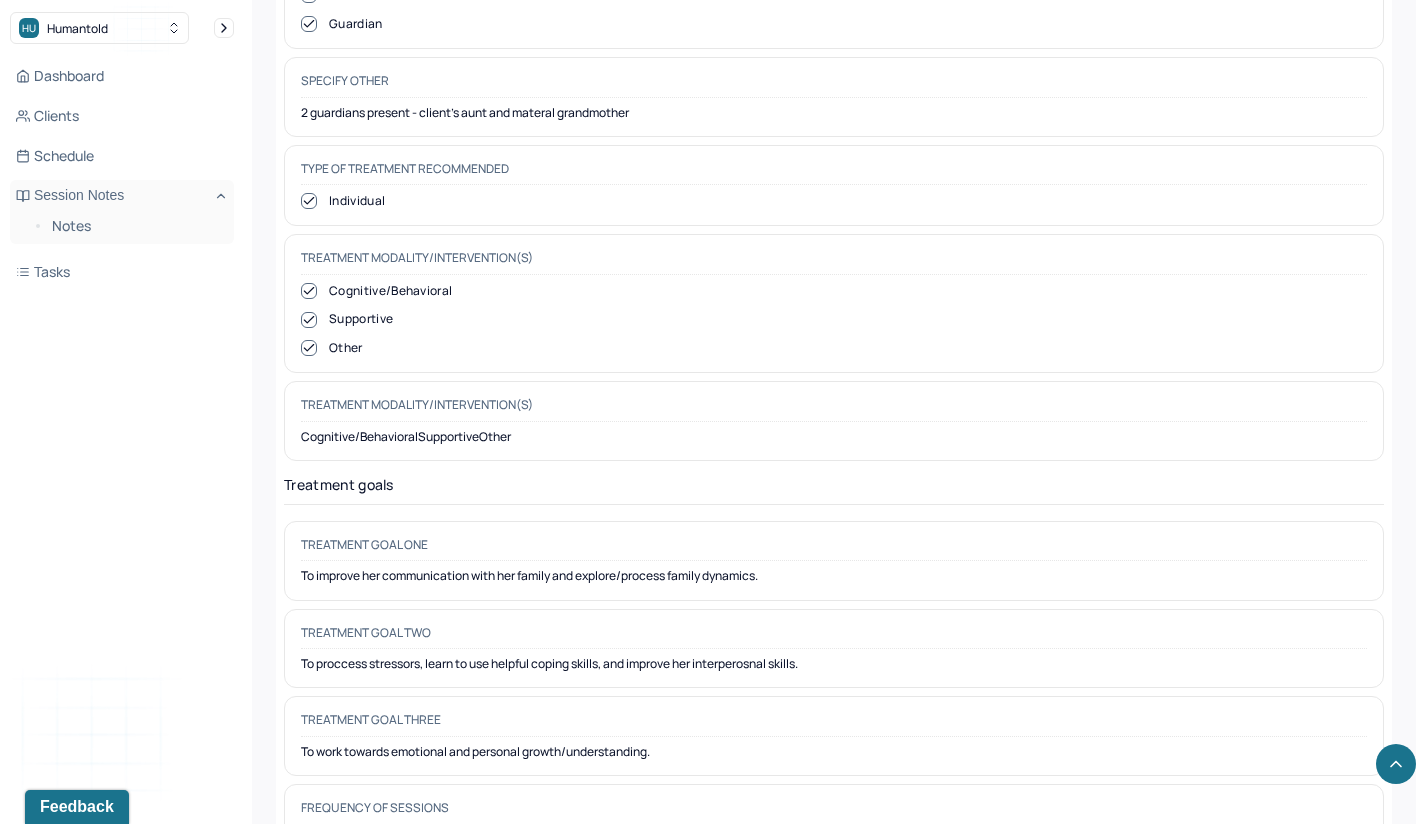 click on "To improve her communication with her family and explore/process family dynamics." at bounding box center (834, 576) 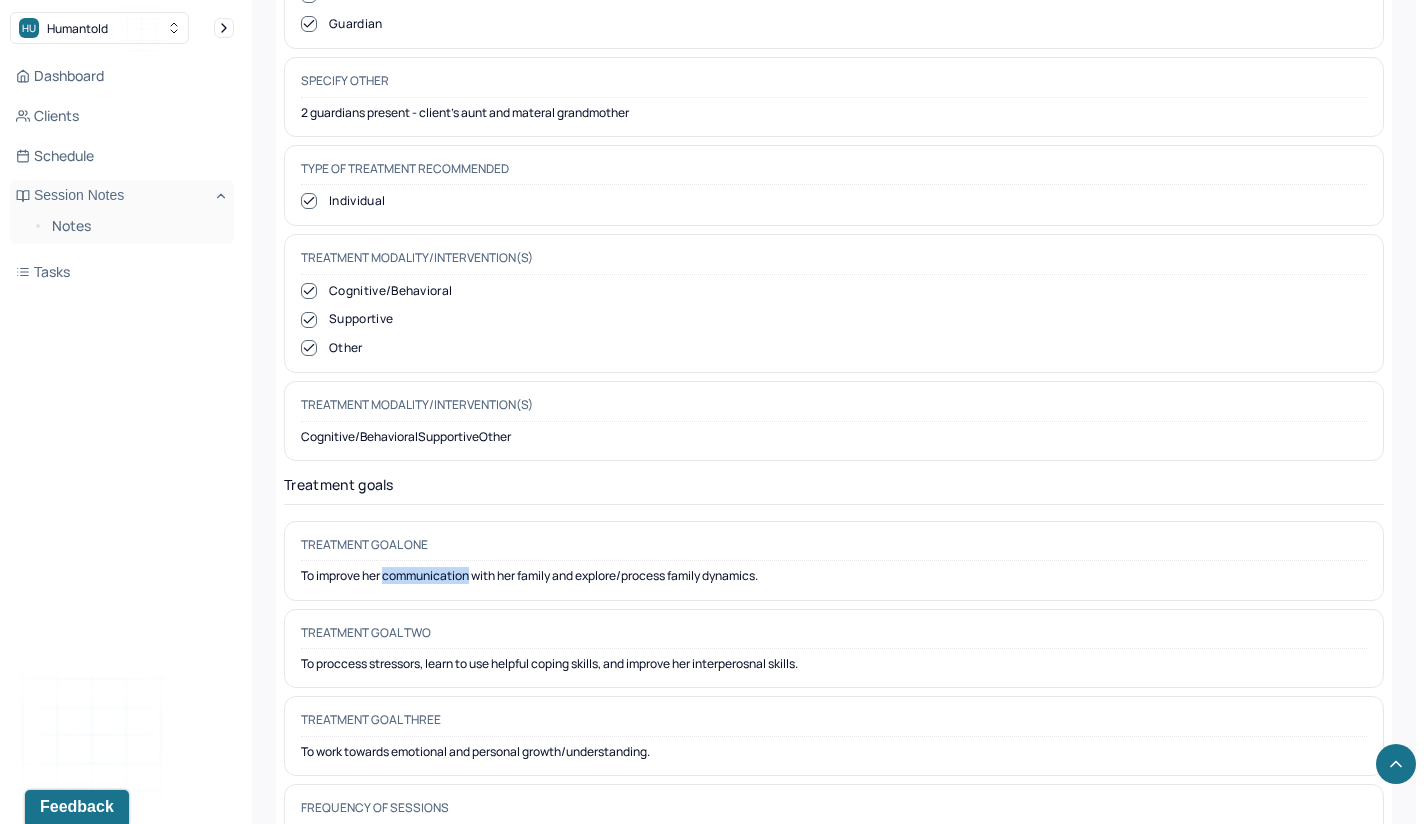 click on "To improve her communication with her family and explore/process family dynamics." at bounding box center [834, 576] 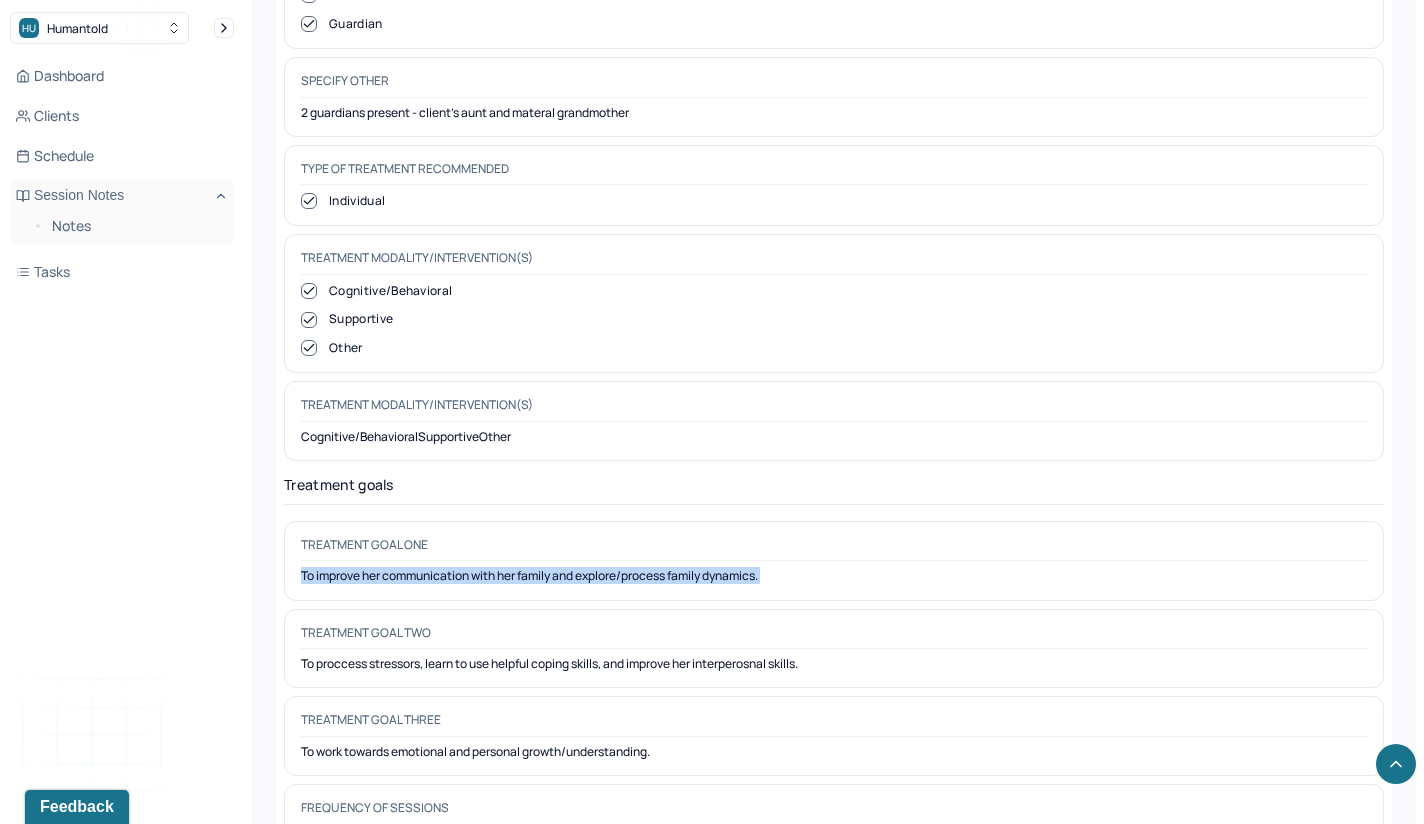 click on "To improve her communication with her family and explore/process family dynamics." at bounding box center [834, 576] 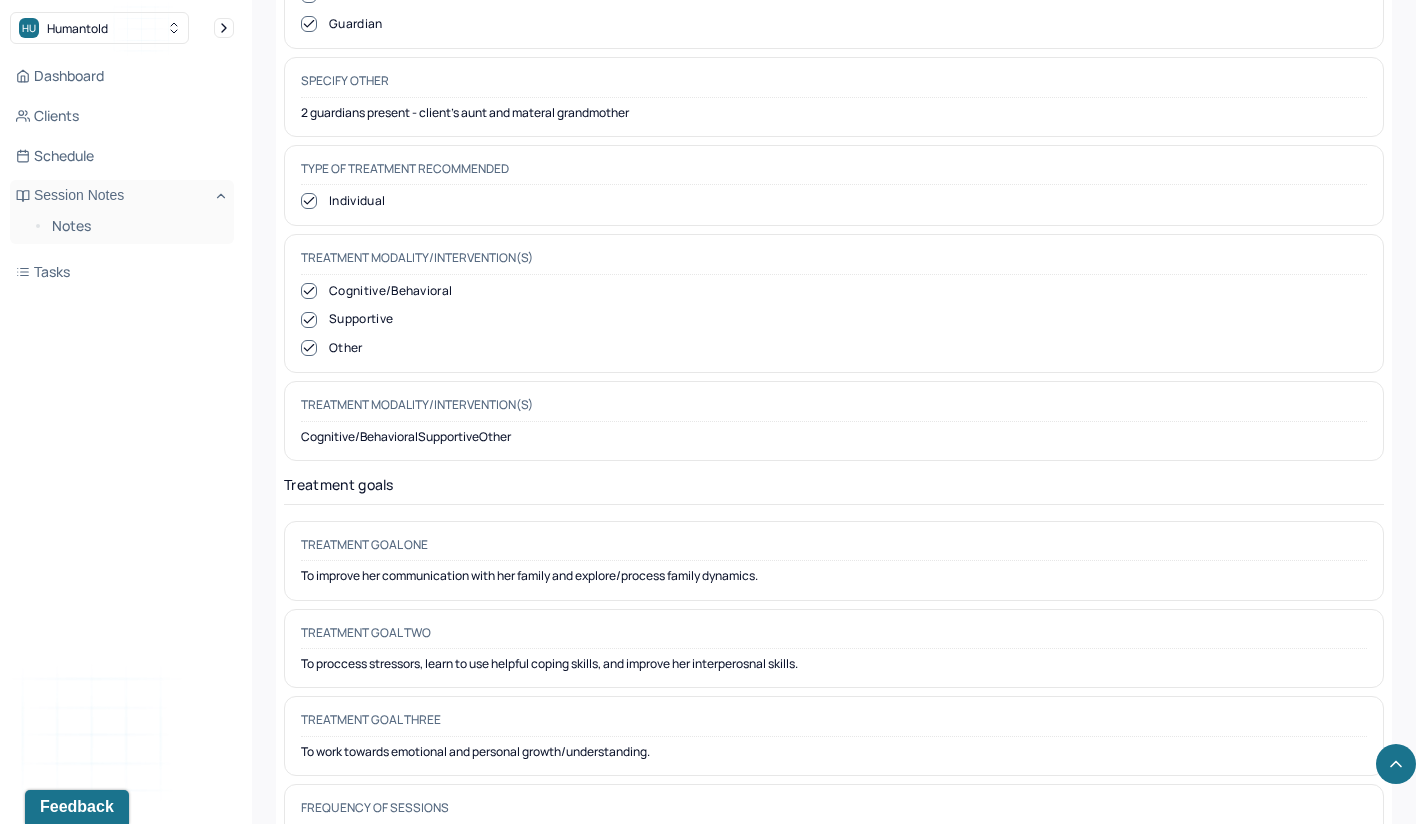 click on "Treatment goal two To proccess stressors, learn to use helpful coping skills, and improve her interperosnal skills." at bounding box center (834, 649) 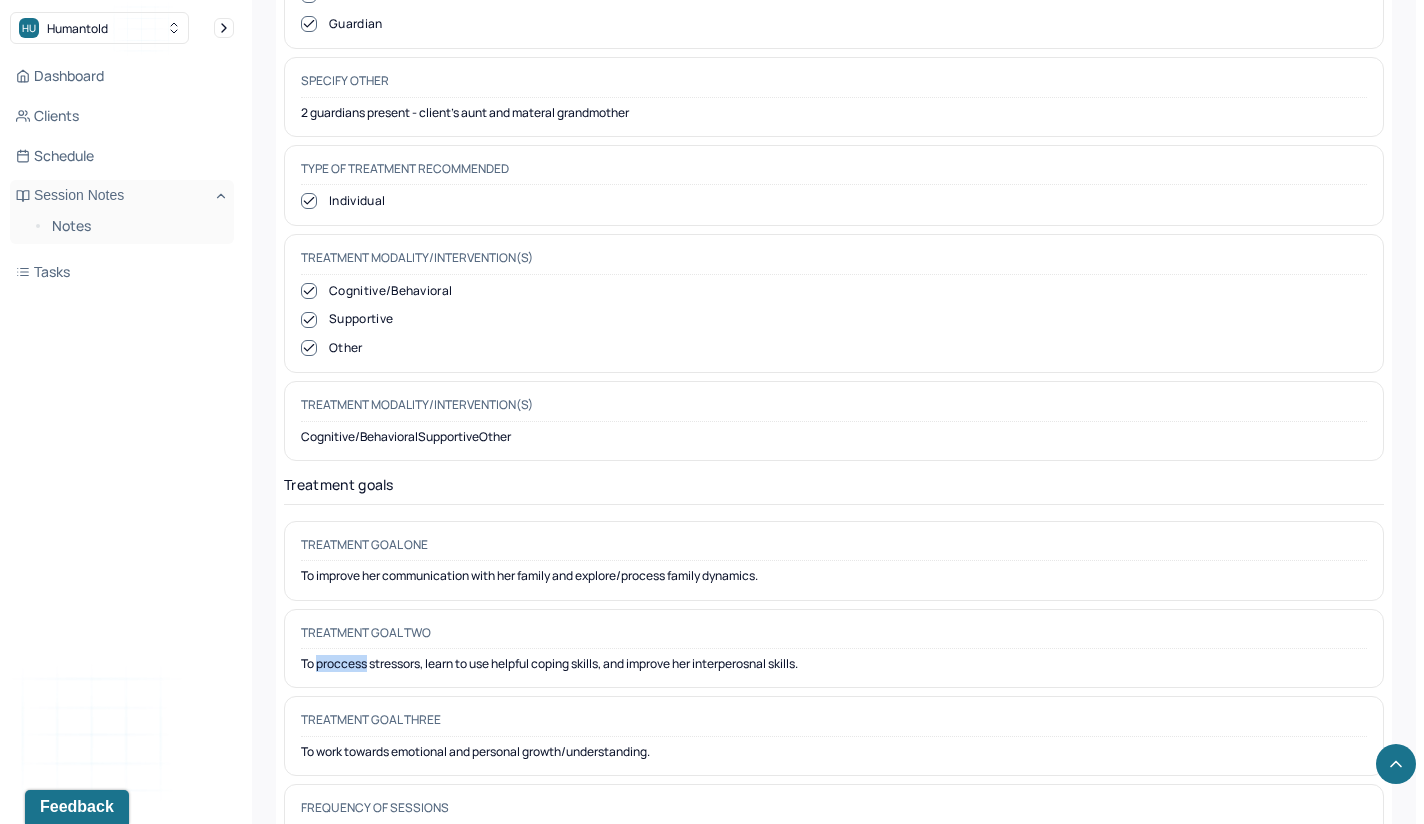 click on "To proccess stressors, learn to use helpful coping skills, and improve her interperosnal skills." at bounding box center [834, 664] 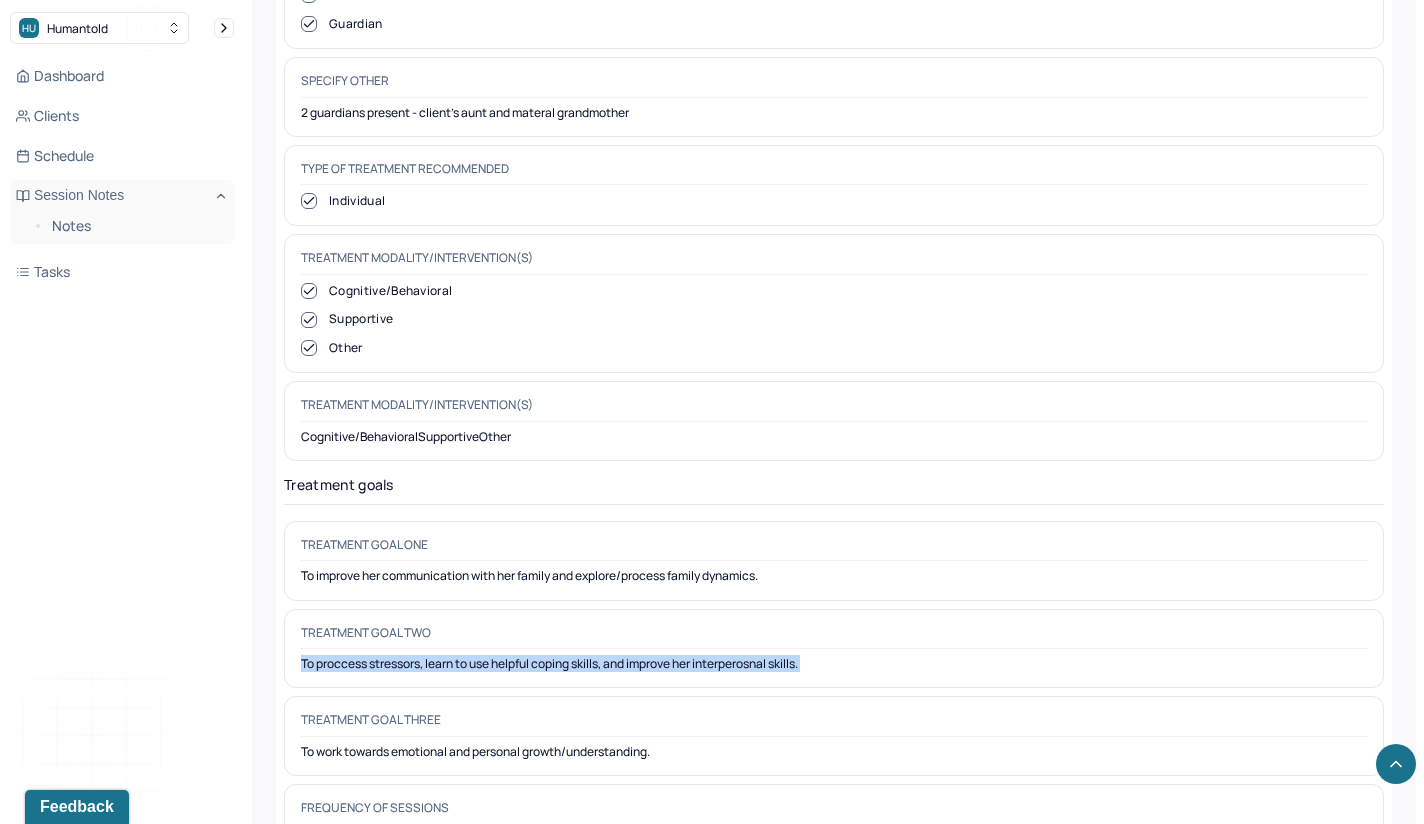 click on "To proccess stressors, learn to use helpful coping skills, and improve her interperosnal skills." at bounding box center [834, 664] 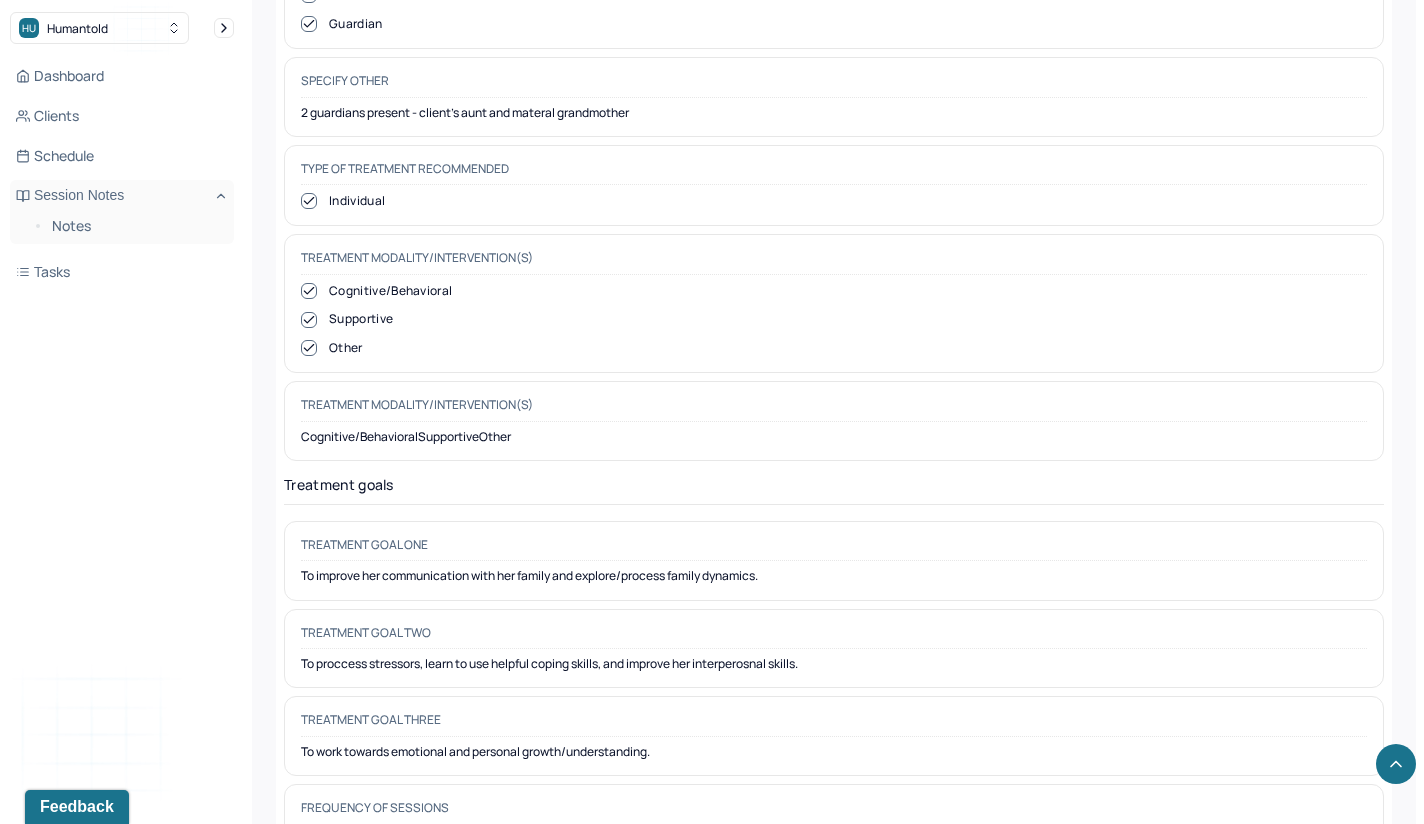 click on "To work towards emotional and personal growth/understanding." at bounding box center (834, 752) 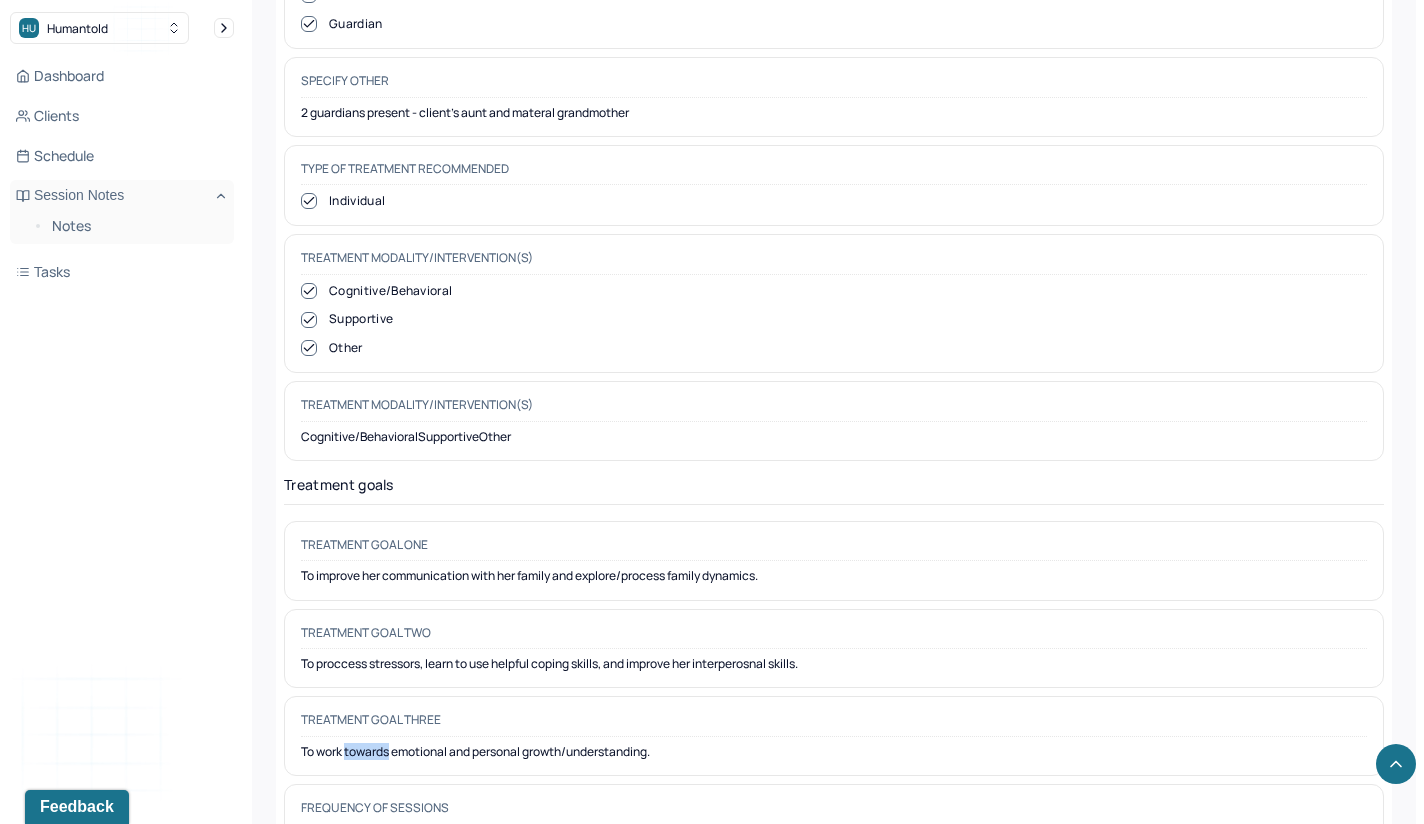 click on "To work towards emotional and personal growth/understanding." at bounding box center [834, 752] 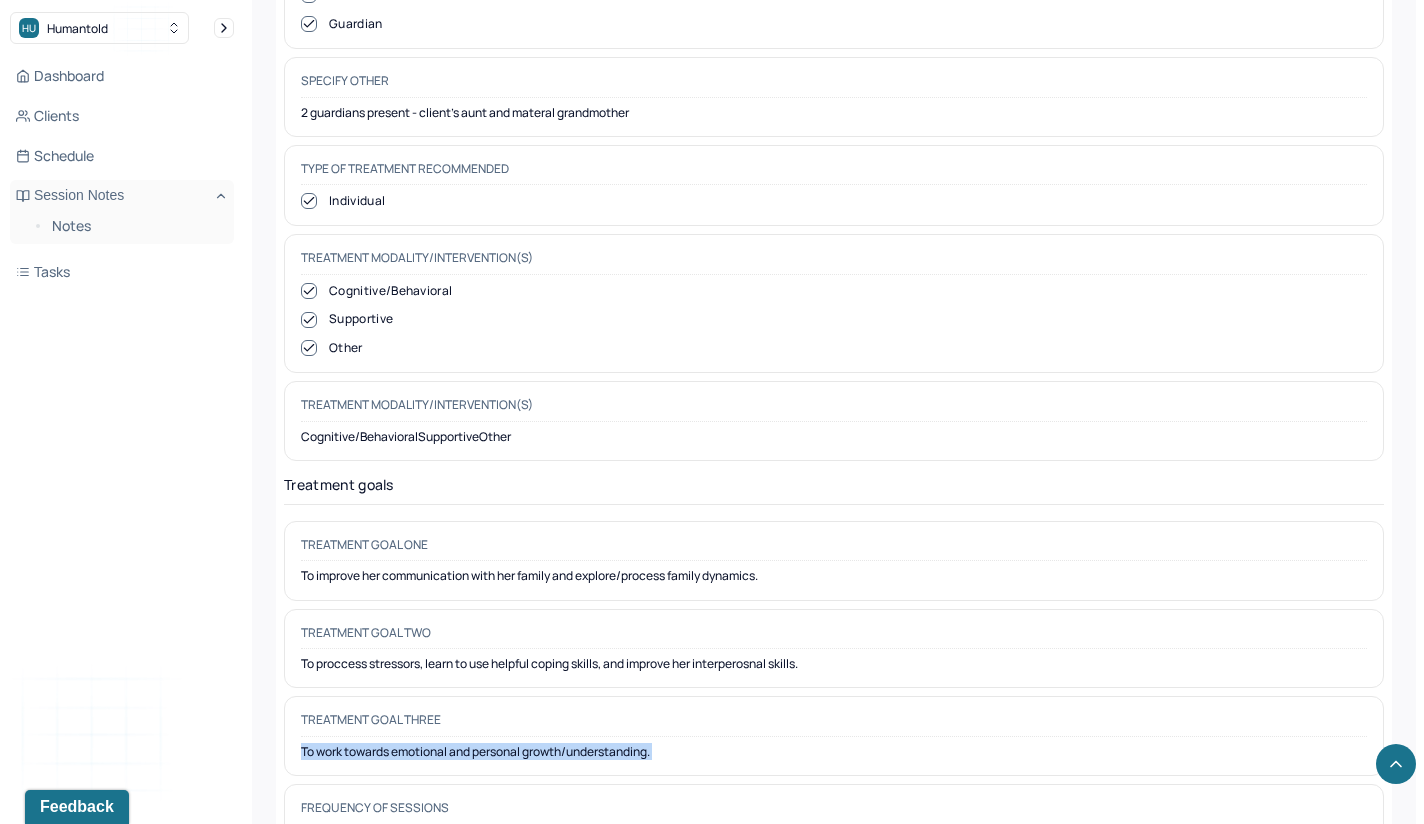 click on "To work towards emotional and personal growth/understanding." at bounding box center (834, 752) 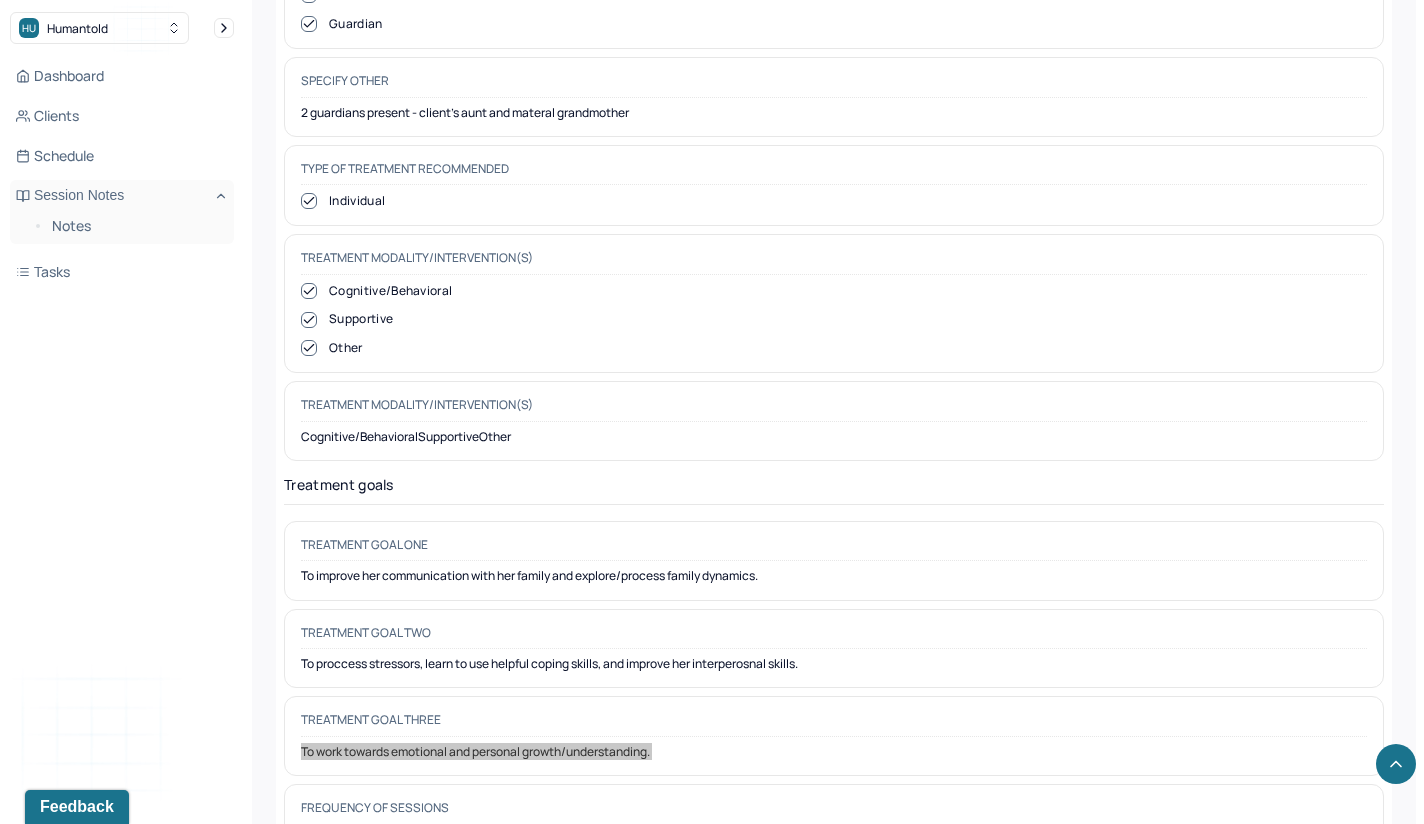 scroll, scrollTop: 0, scrollLeft: 0, axis: both 